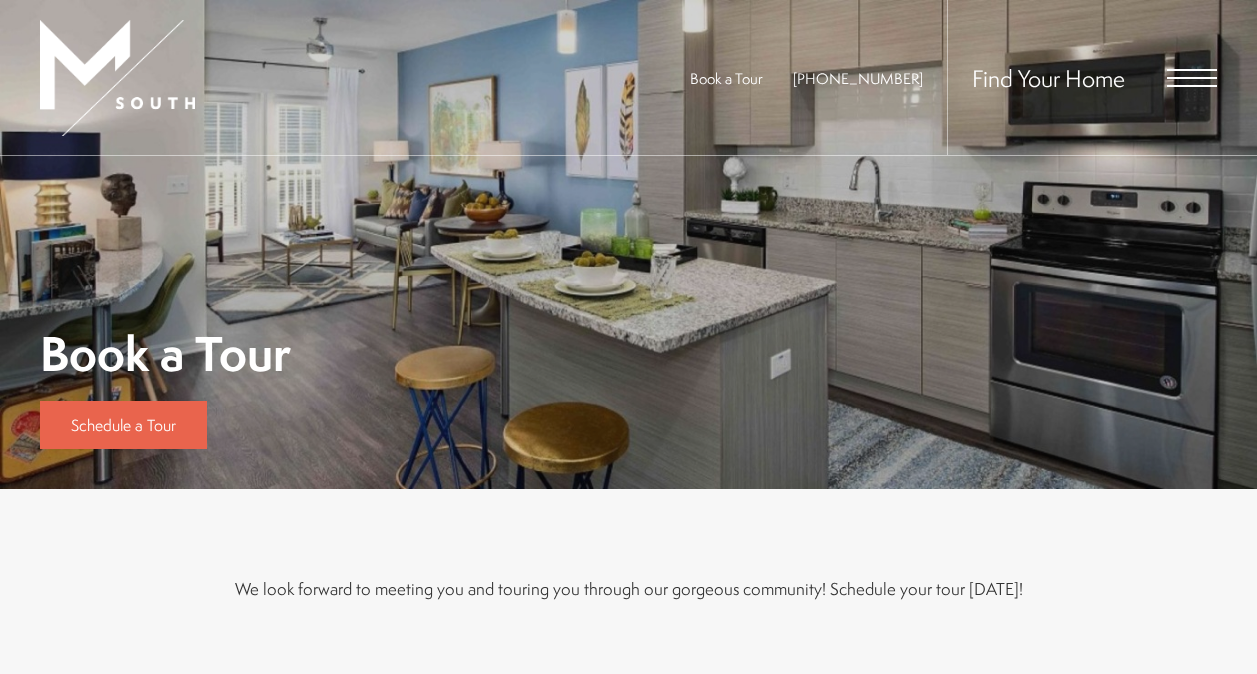 scroll, scrollTop: 0, scrollLeft: 0, axis: both 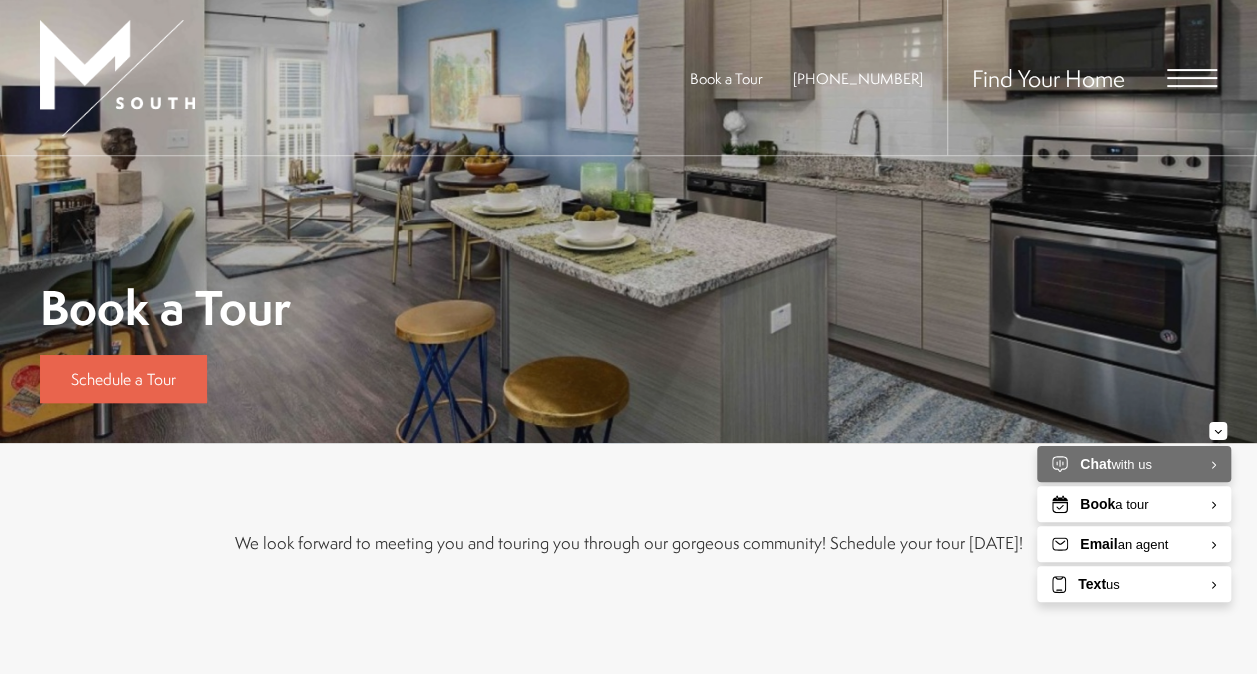 click at bounding box center (1192, 78) 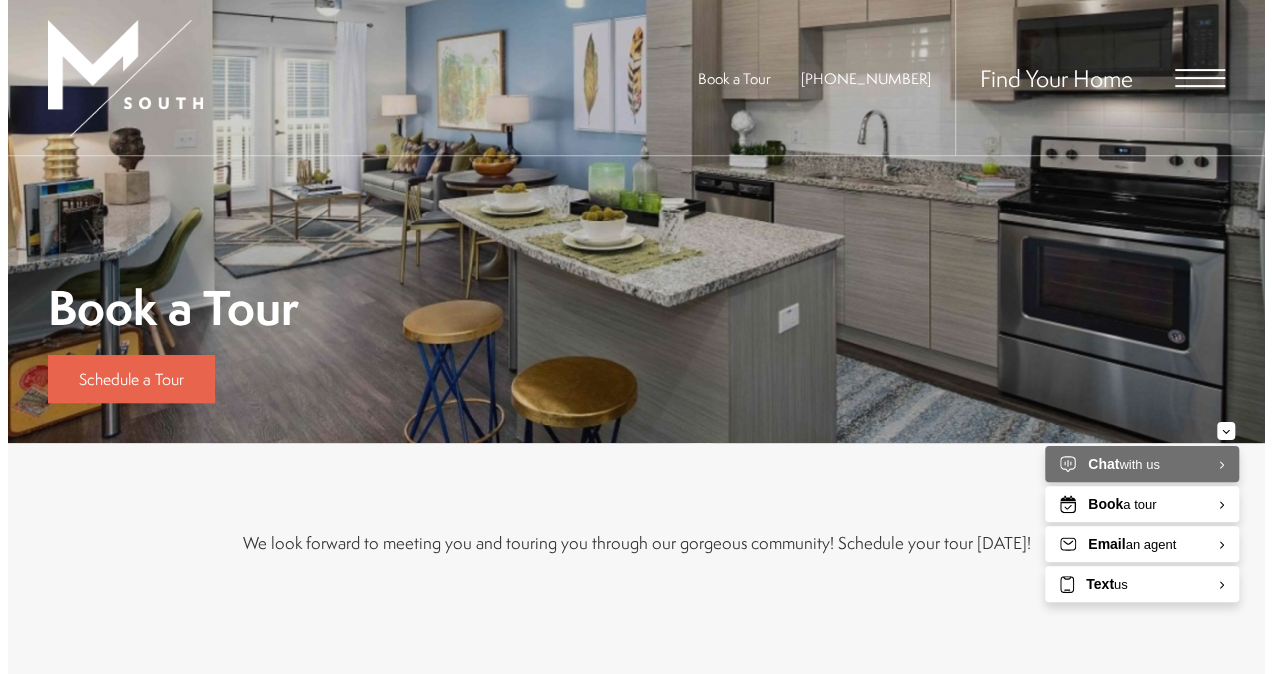 scroll, scrollTop: 0, scrollLeft: 0, axis: both 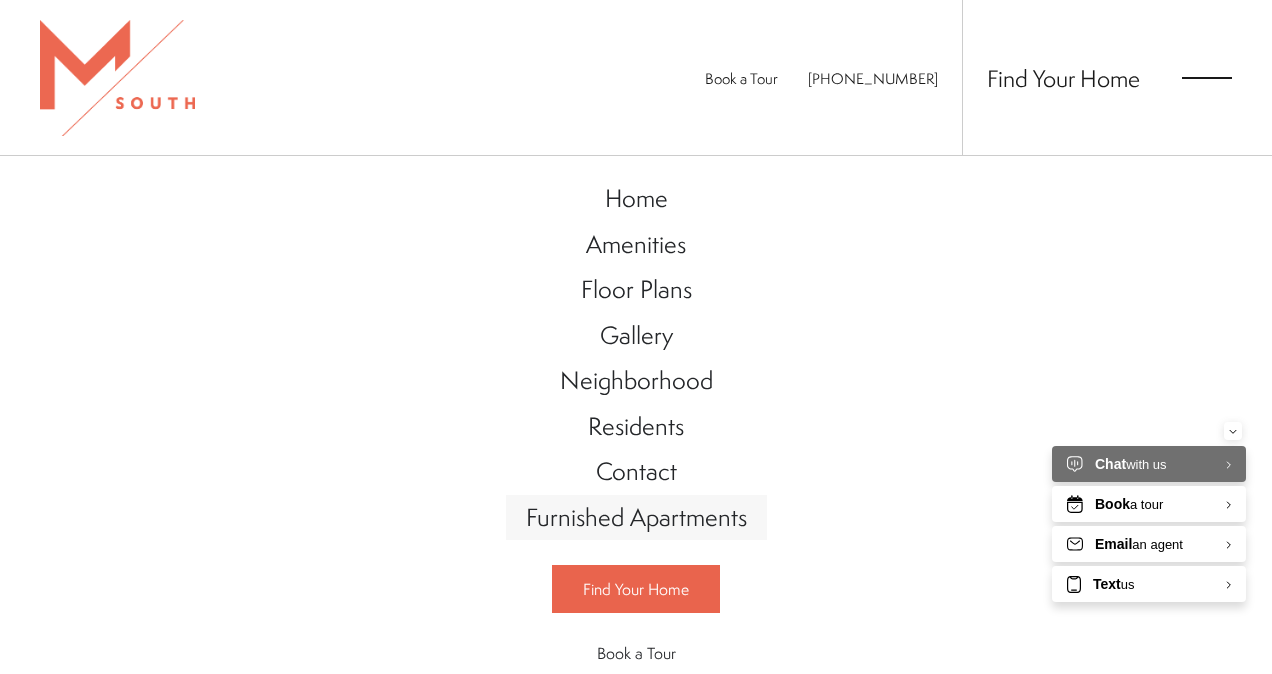 click on "Furnished Apartments" at bounding box center (636, 517) 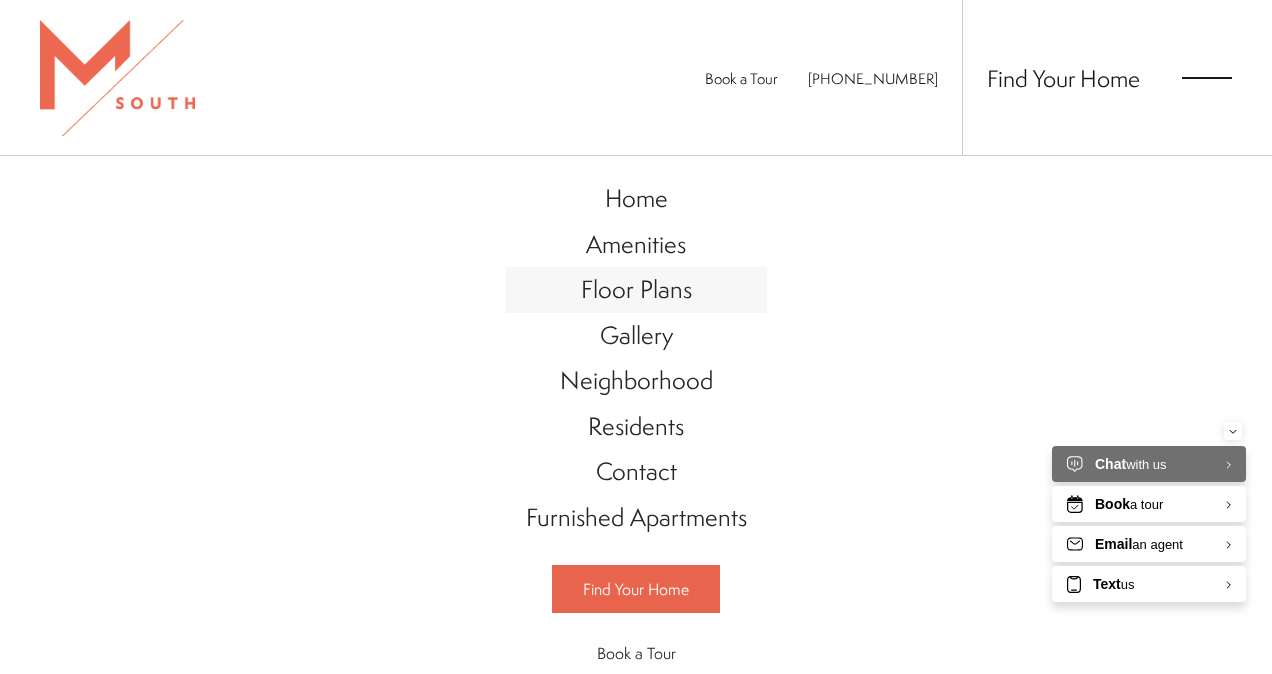 drag, startPoint x: 663, startPoint y: 302, endPoint x: 651, endPoint y: 275, distance: 29.546574 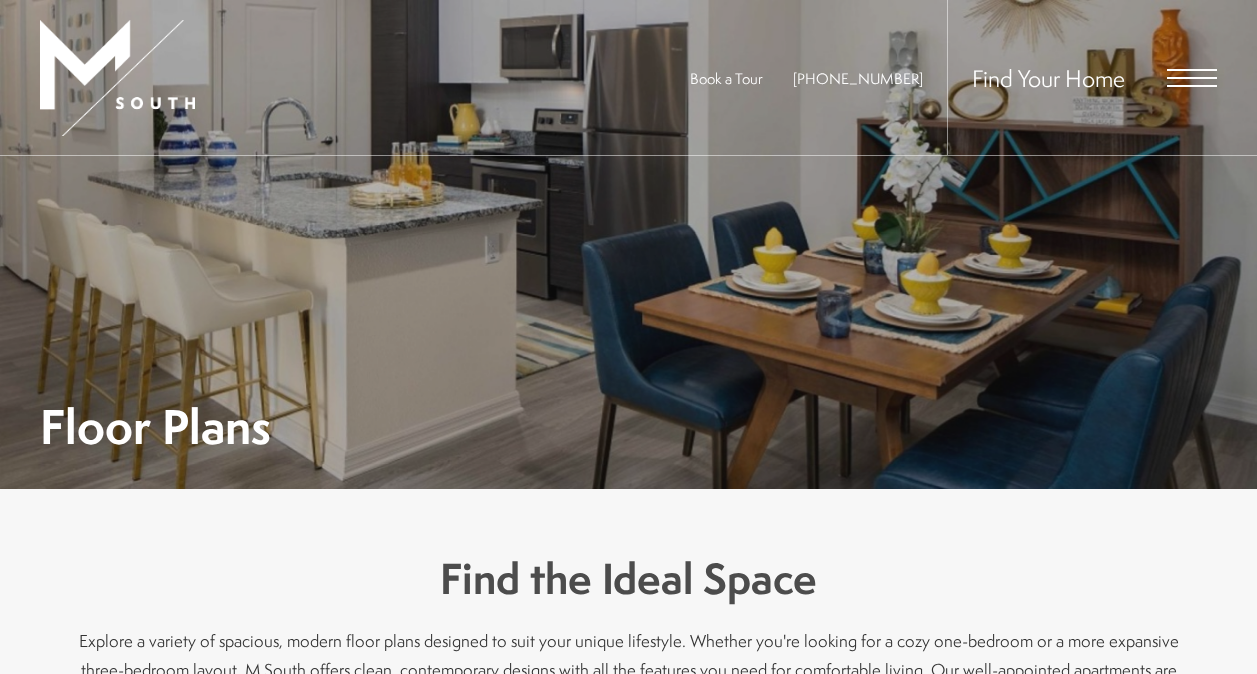 scroll, scrollTop: 0, scrollLeft: 0, axis: both 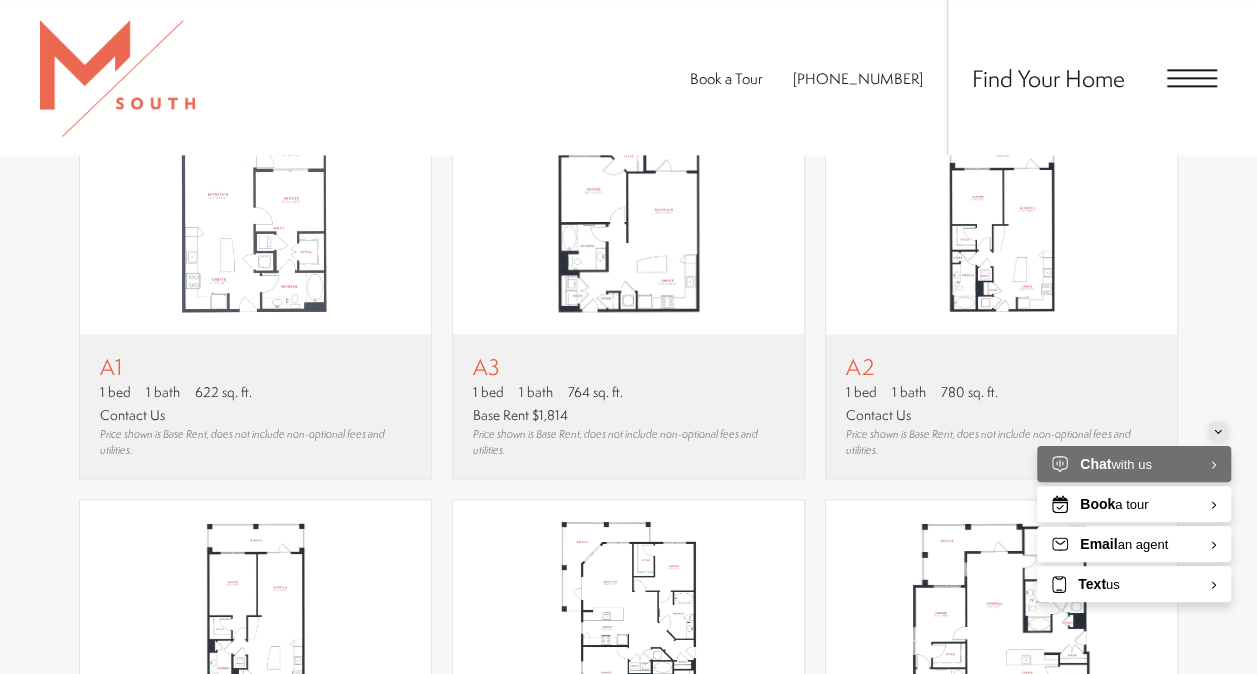 click 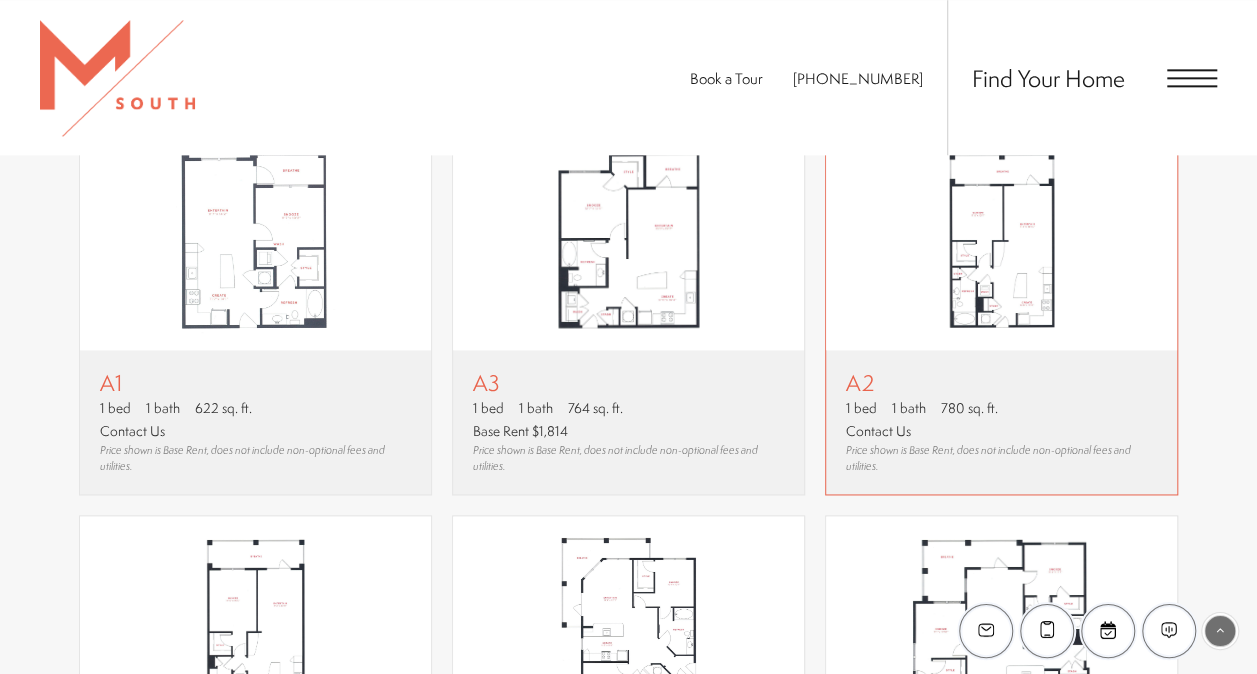 scroll, scrollTop: 1225, scrollLeft: 0, axis: vertical 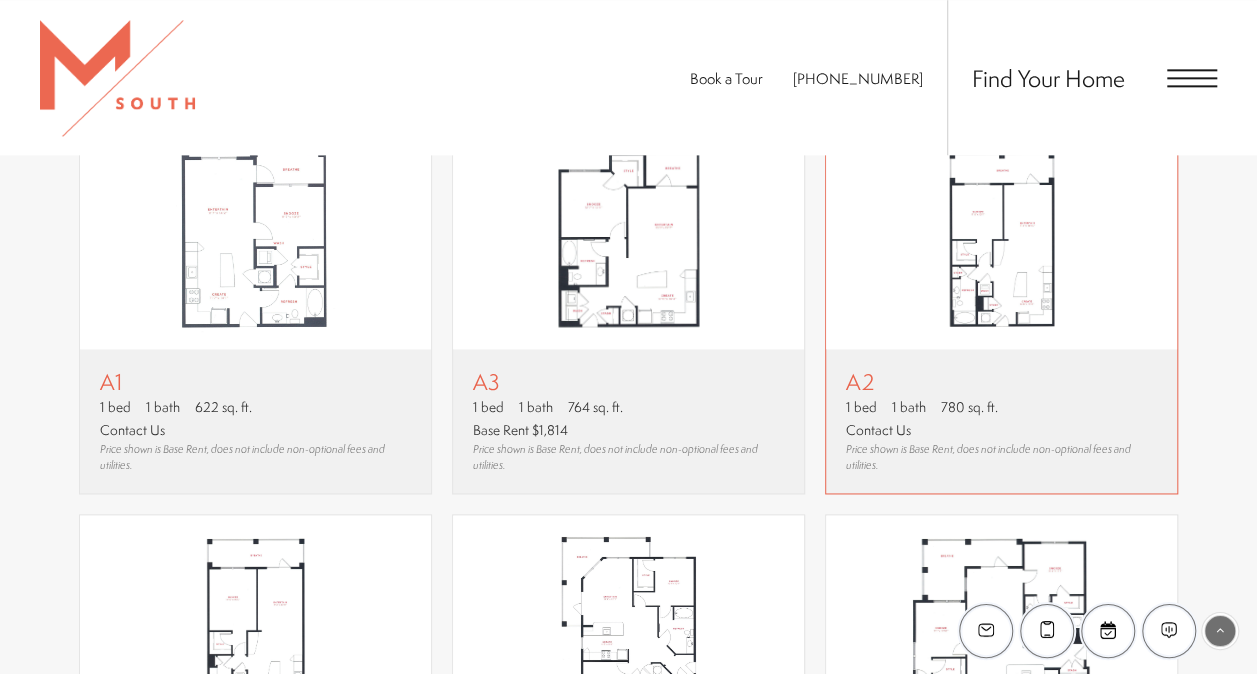 click on "A2" at bounding box center (1001, 381) 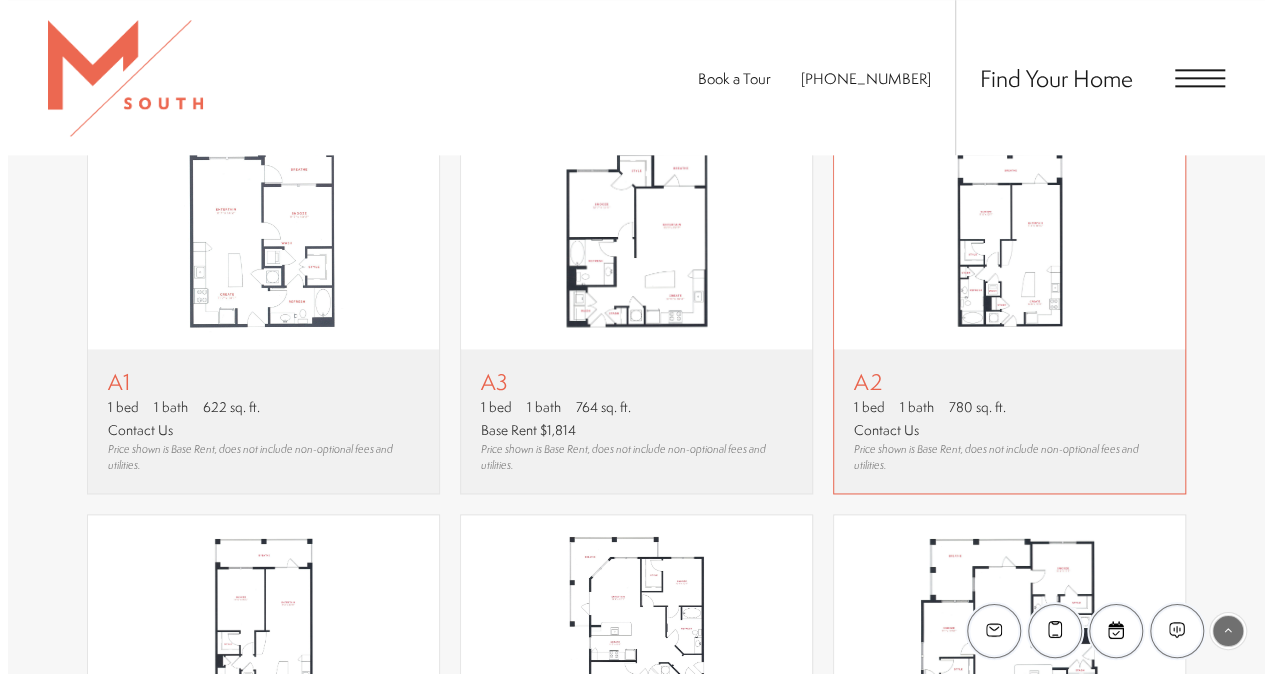 scroll, scrollTop: 0, scrollLeft: 0, axis: both 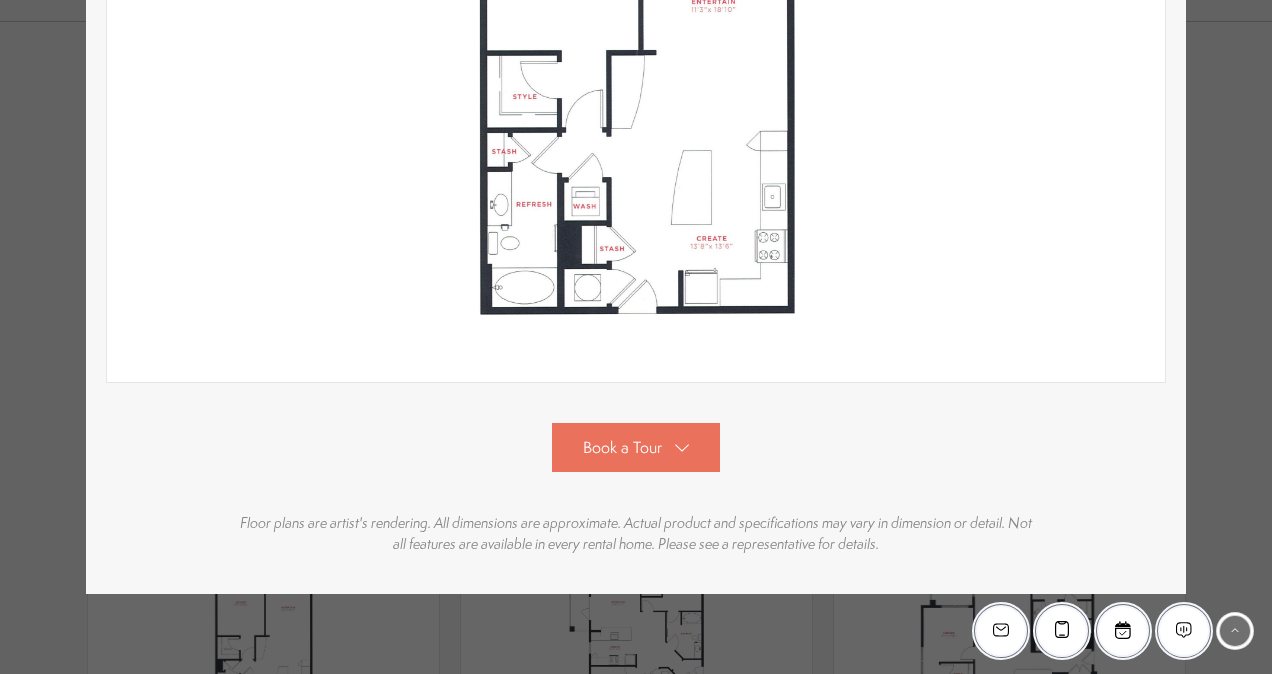 click on "Book a Tour" at bounding box center [636, 447] 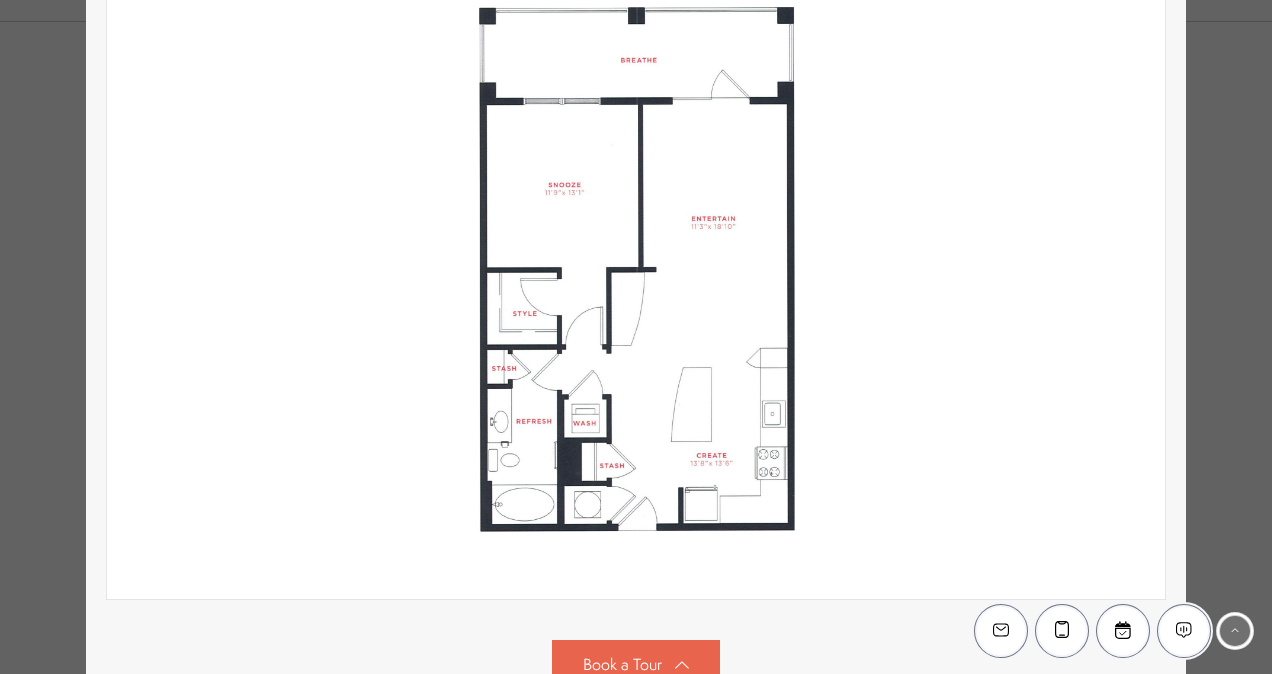scroll, scrollTop: 0, scrollLeft: 0, axis: both 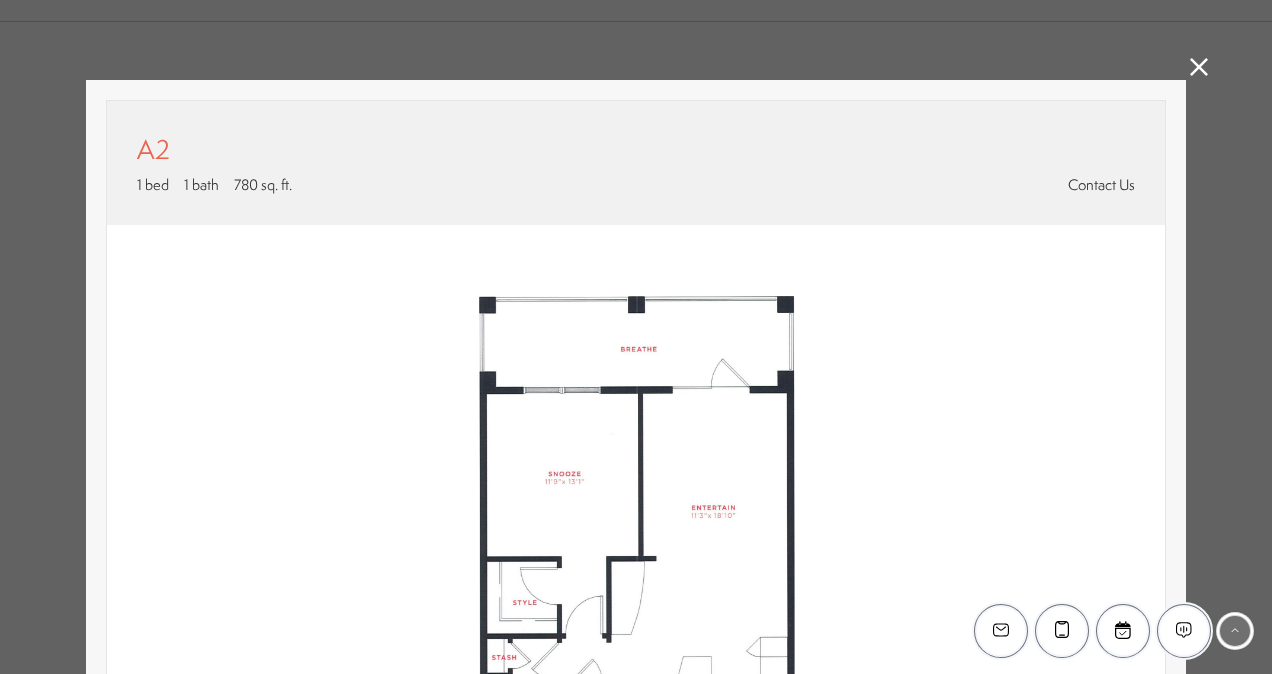 click 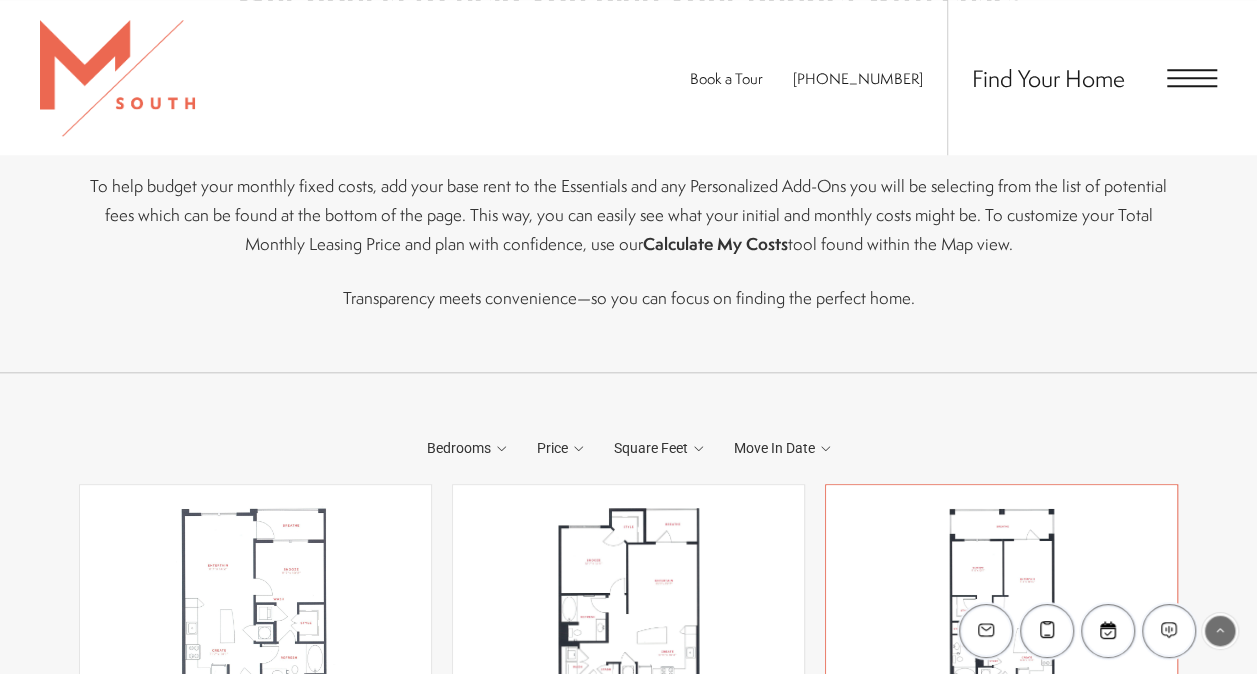 scroll, scrollTop: 766, scrollLeft: 0, axis: vertical 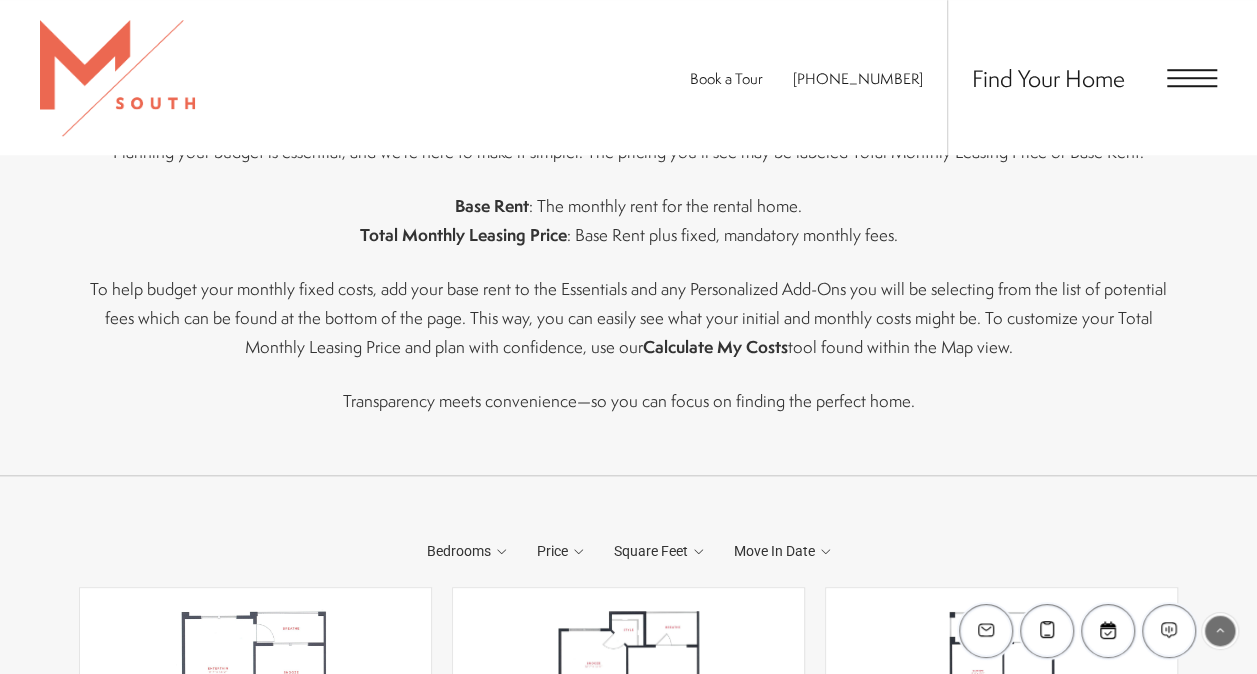click at bounding box center [1192, 78] 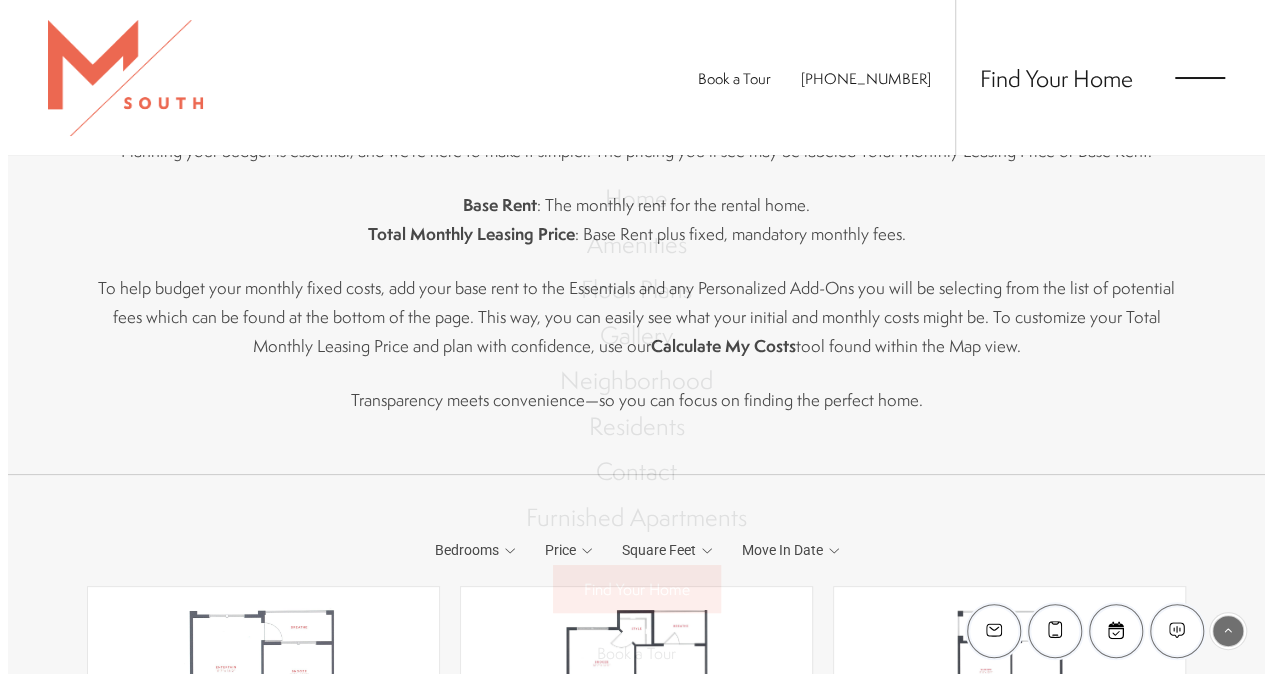 scroll, scrollTop: 0, scrollLeft: 0, axis: both 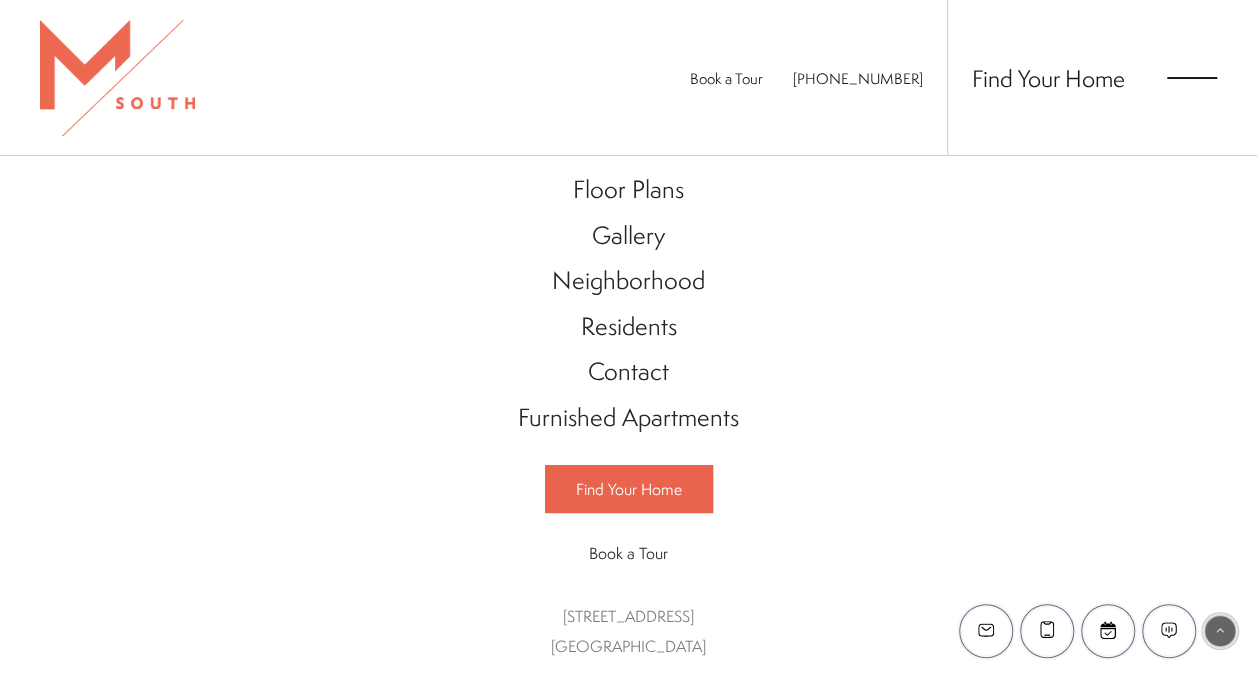click at bounding box center (1220, 631) 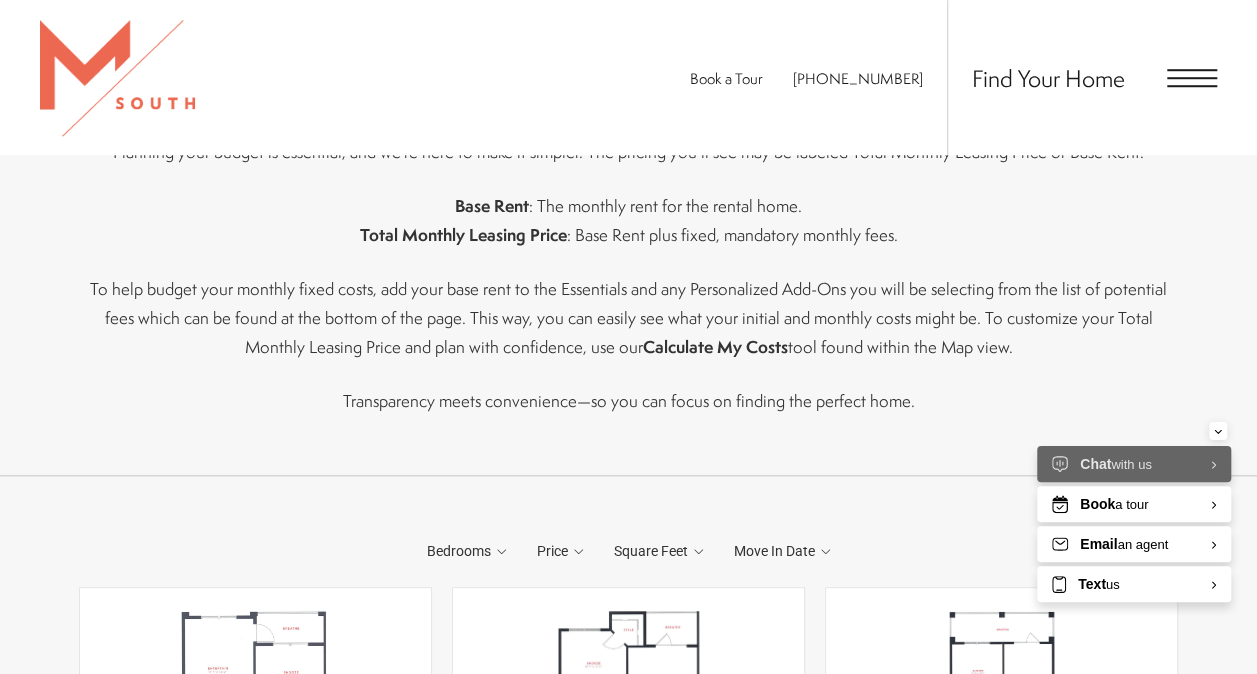 click on "Chat  with us" at bounding box center [1134, 464] 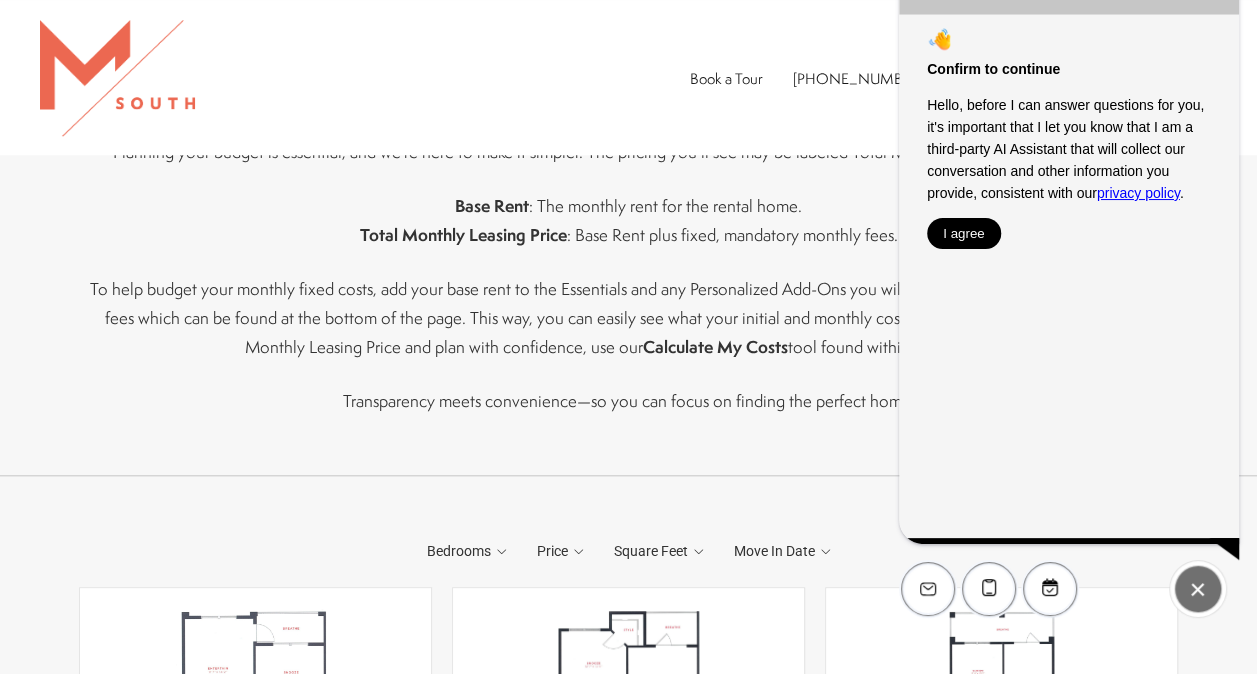 click on "I agree" at bounding box center (964, 233) 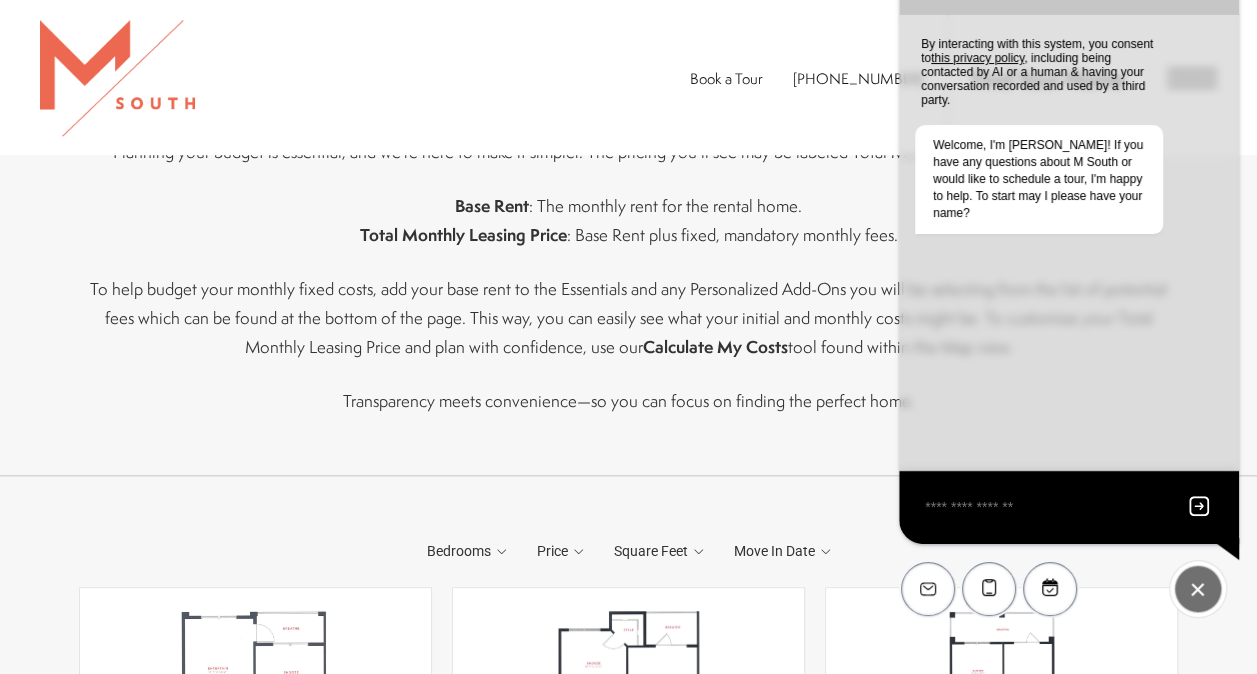 click on "By interacting with this system, you consent to
this privacy policy
, including being contacted by AI or a human & having your
conversation recorded and used by a third party.
Welcome, I'm Emerson! If you have any questions about M South or would like to schedule a tour, I'm happy to help. To start may I please have your name?" at bounding box center (1069, 242) 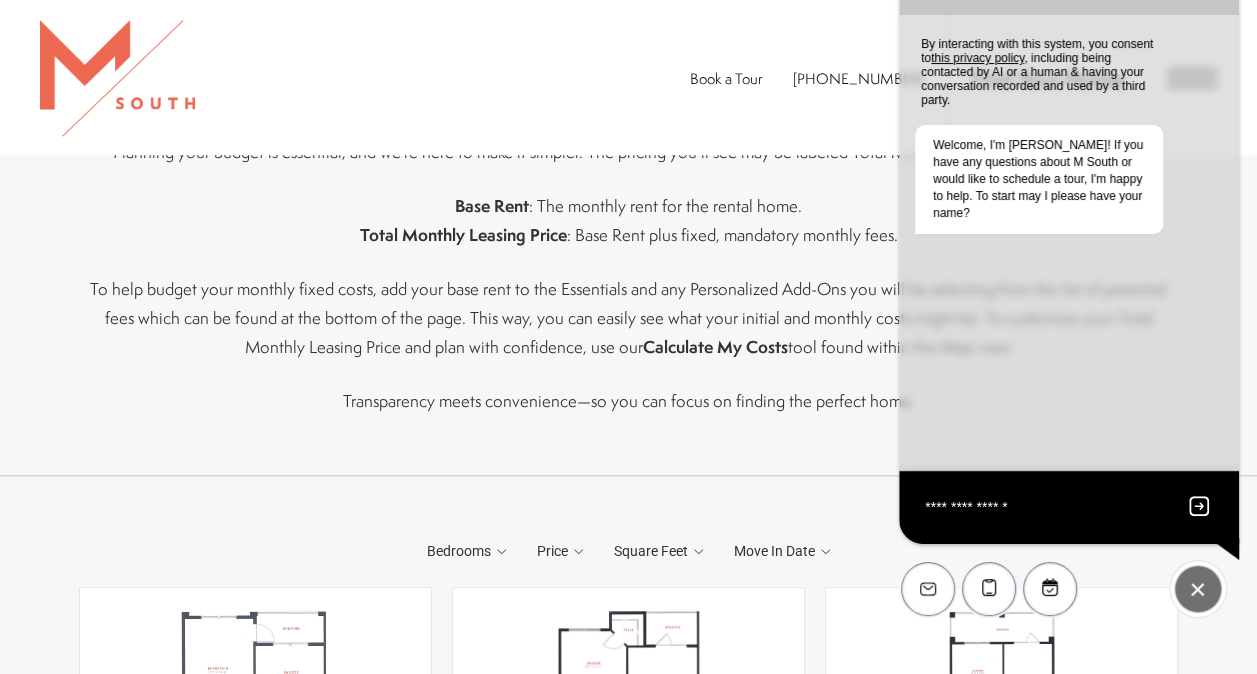 type on "**********" 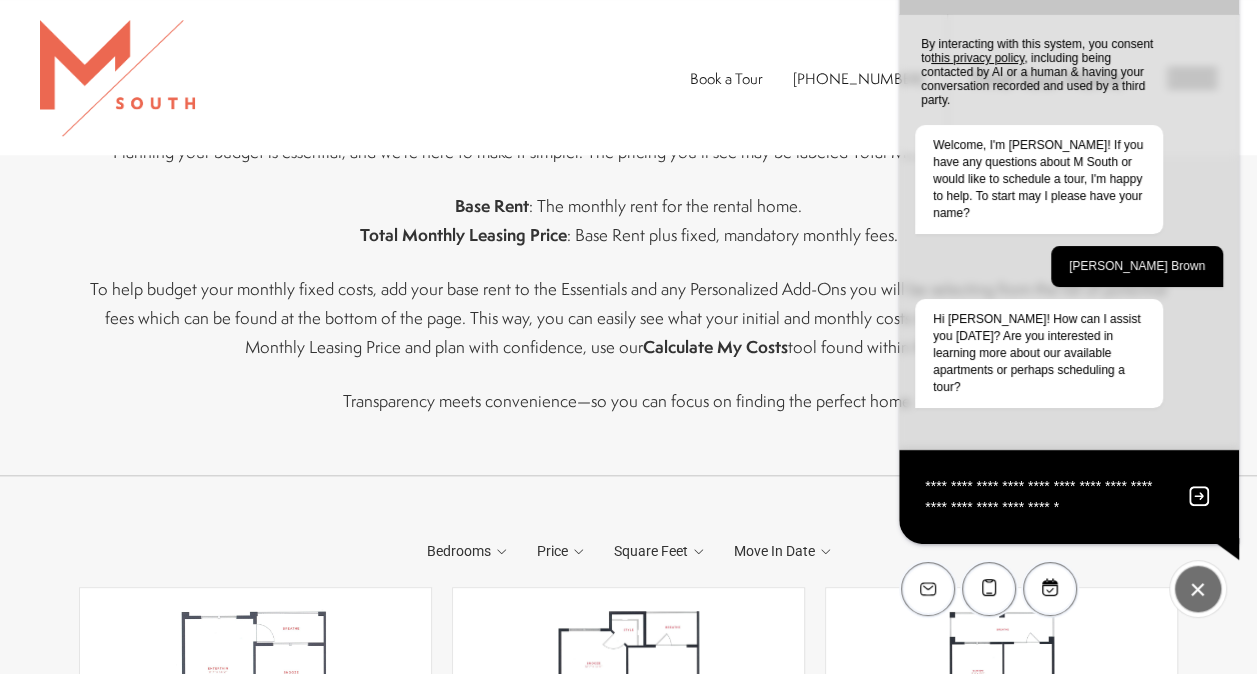type on "**********" 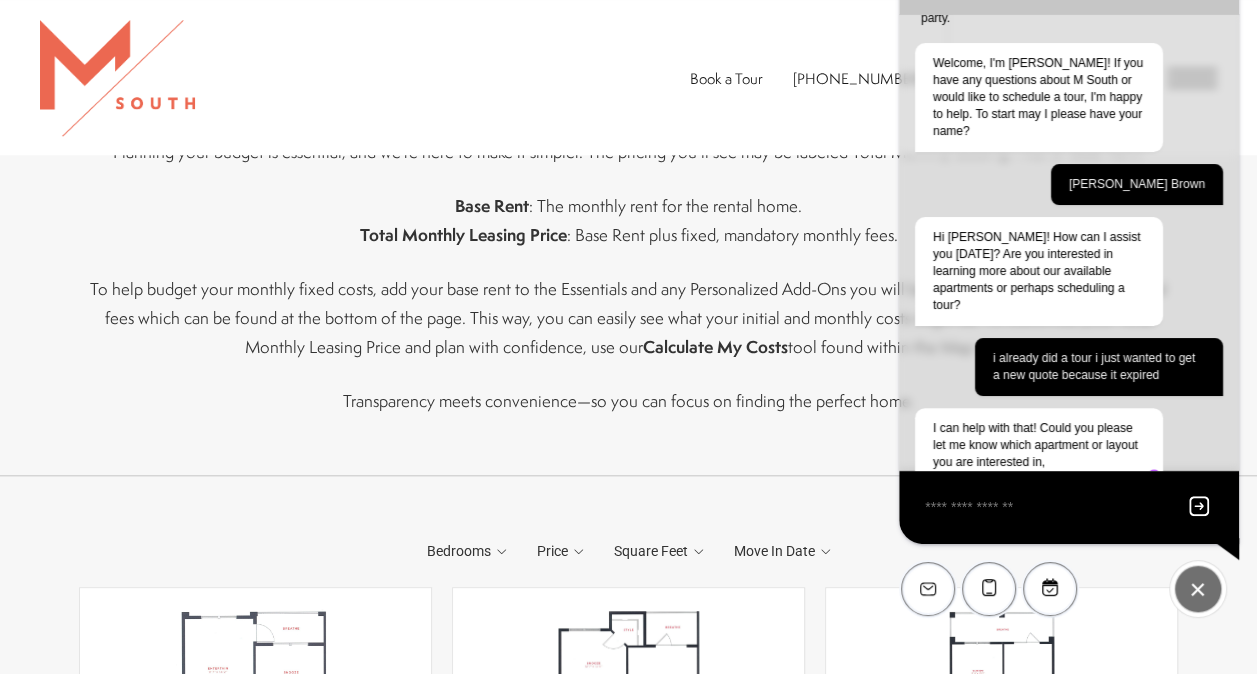 scroll, scrollTop: 128, scrollLeft: 0, axis: vertical 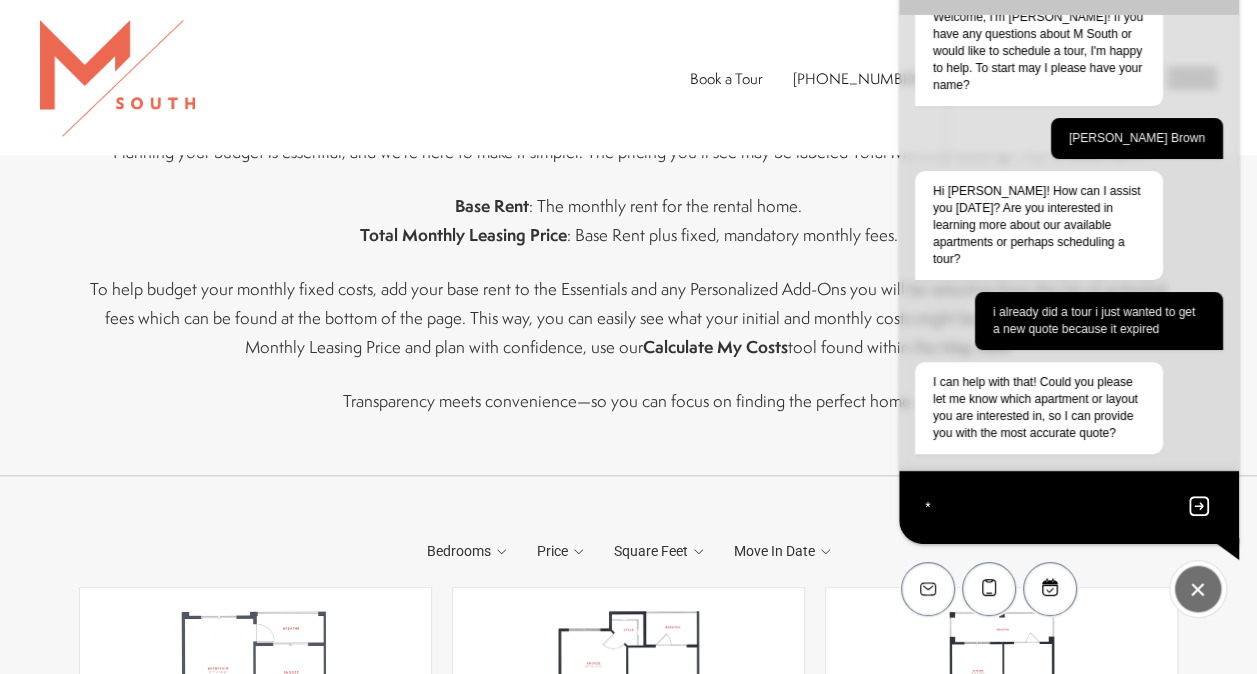 type on "**" 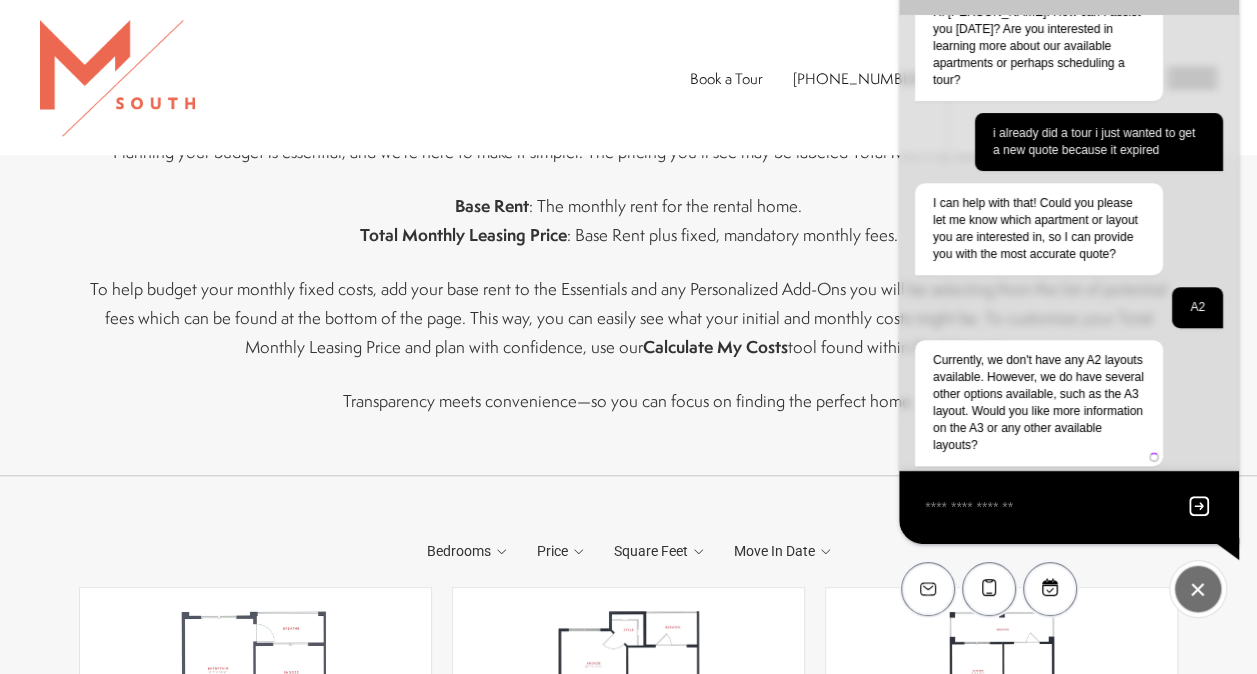 scroll, scrollTop: 318, scrollLeft: 0, axis: vertical 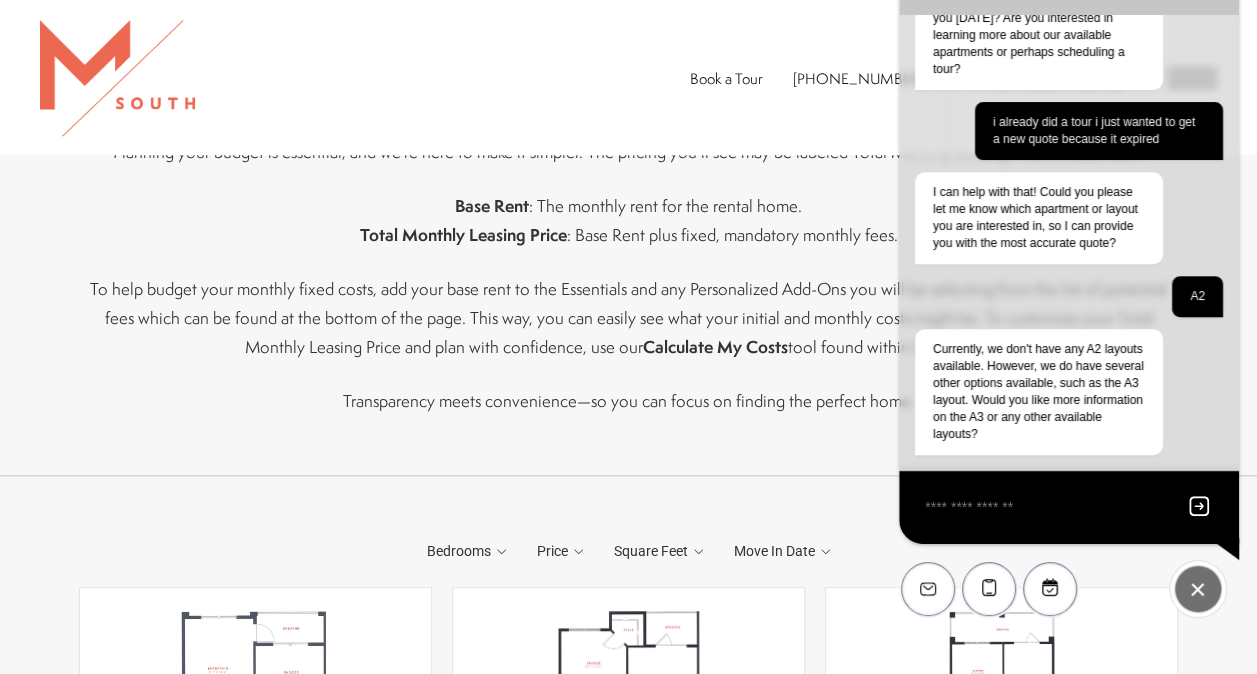 click at bounding box center (1045, 507) 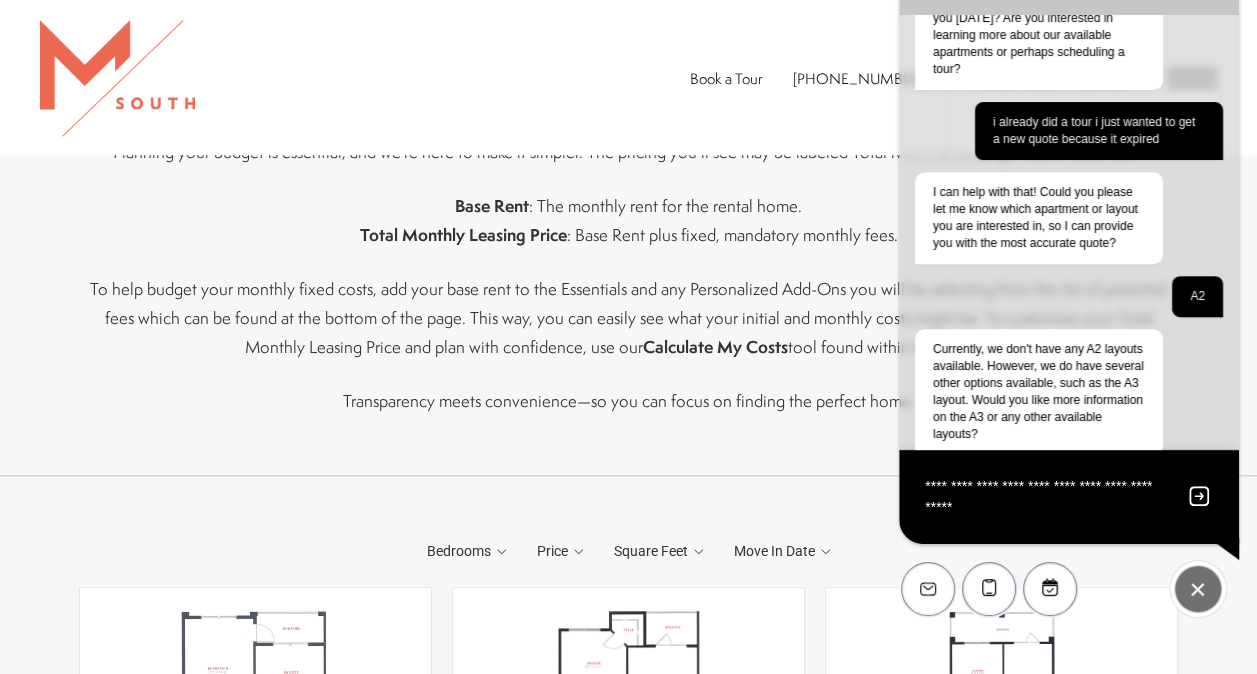 type on "**********" 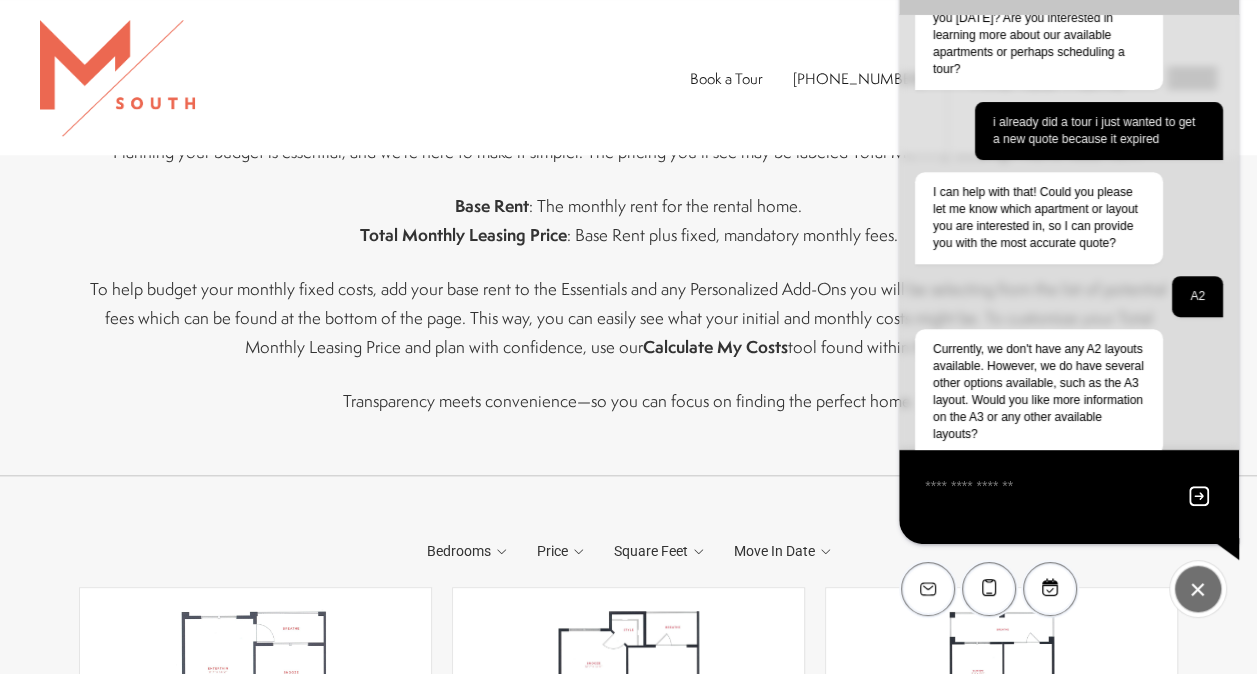 type on "*" 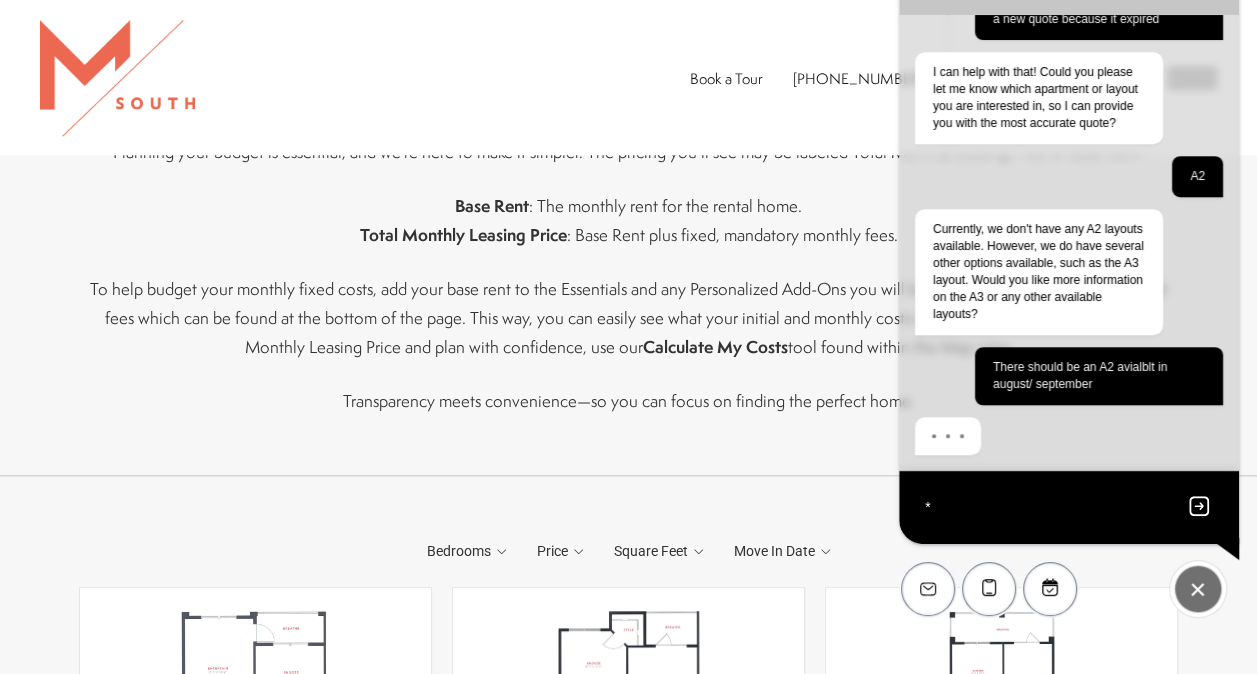 scroll, scrollTop: 458, scrollLeft: 0, axis: vertical 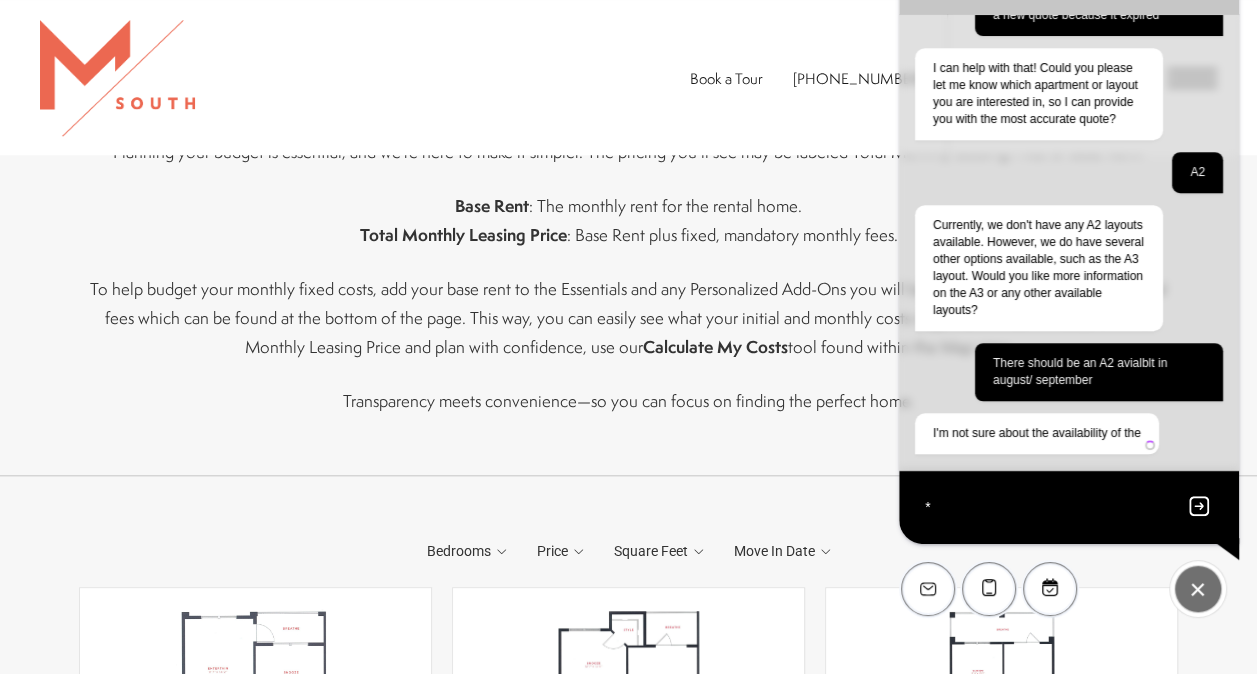 type 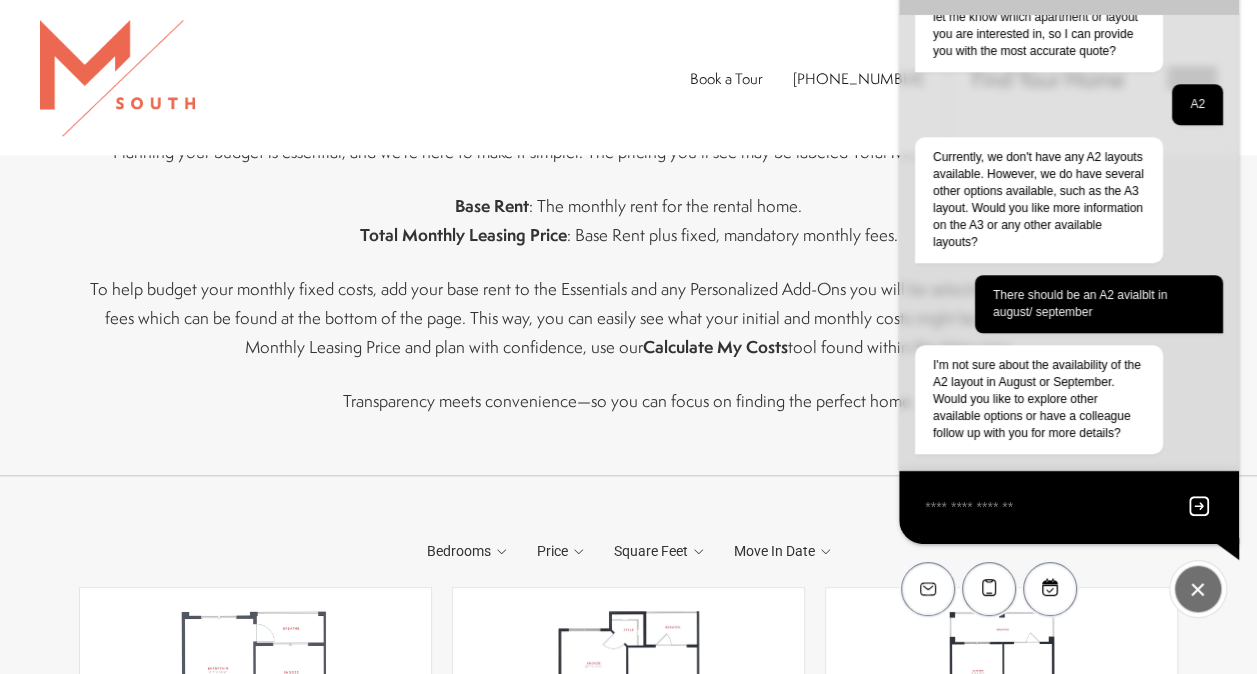 scroll, scrollTop: 526, scrollLeft: 0, axis: vertical 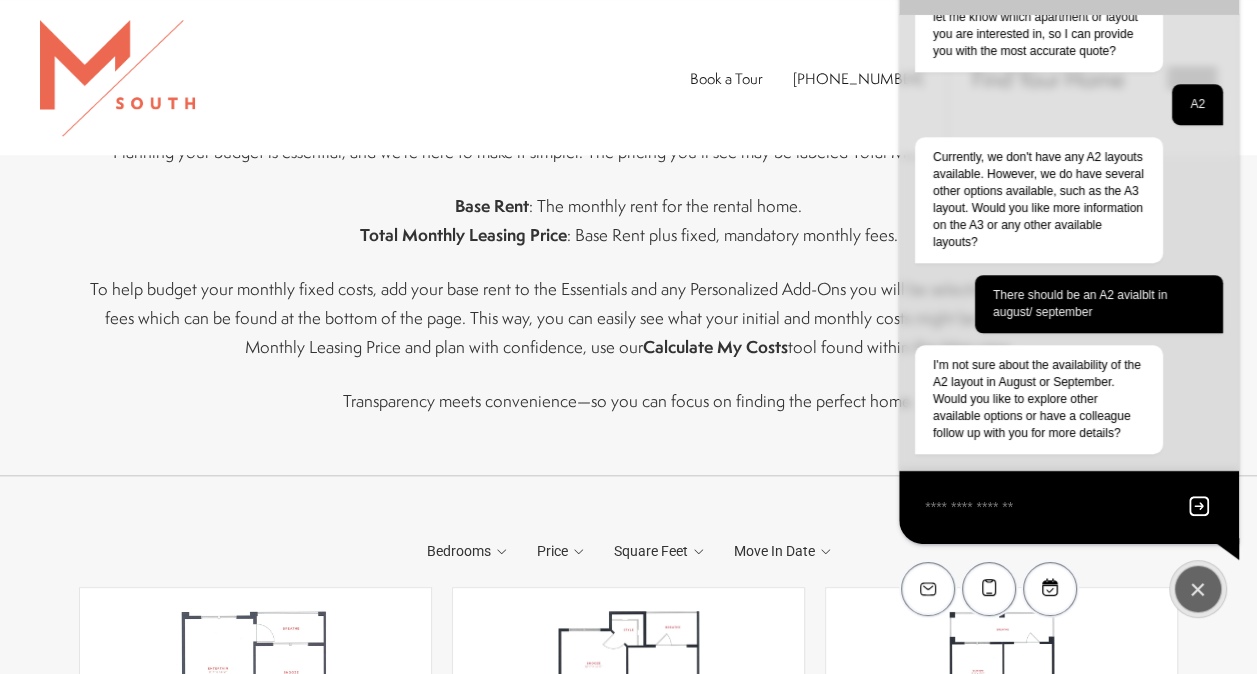 click 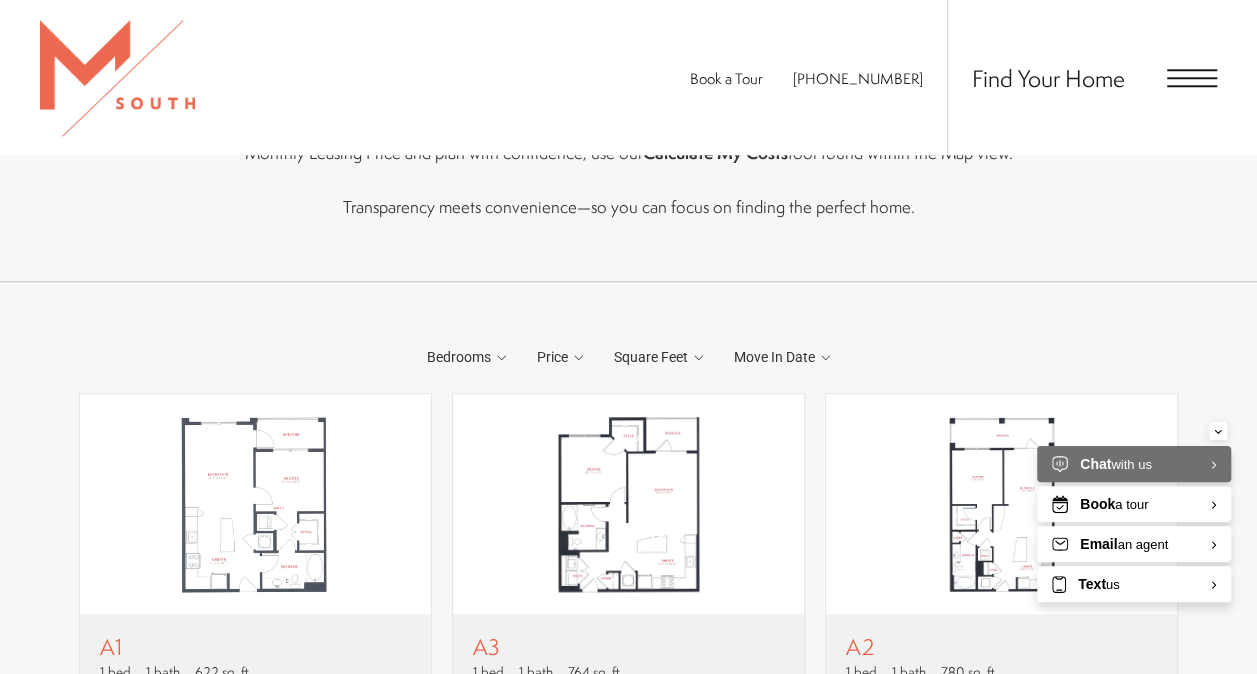 scroll, scrollTop: 964, scrollLeft: 0, axis: vertical 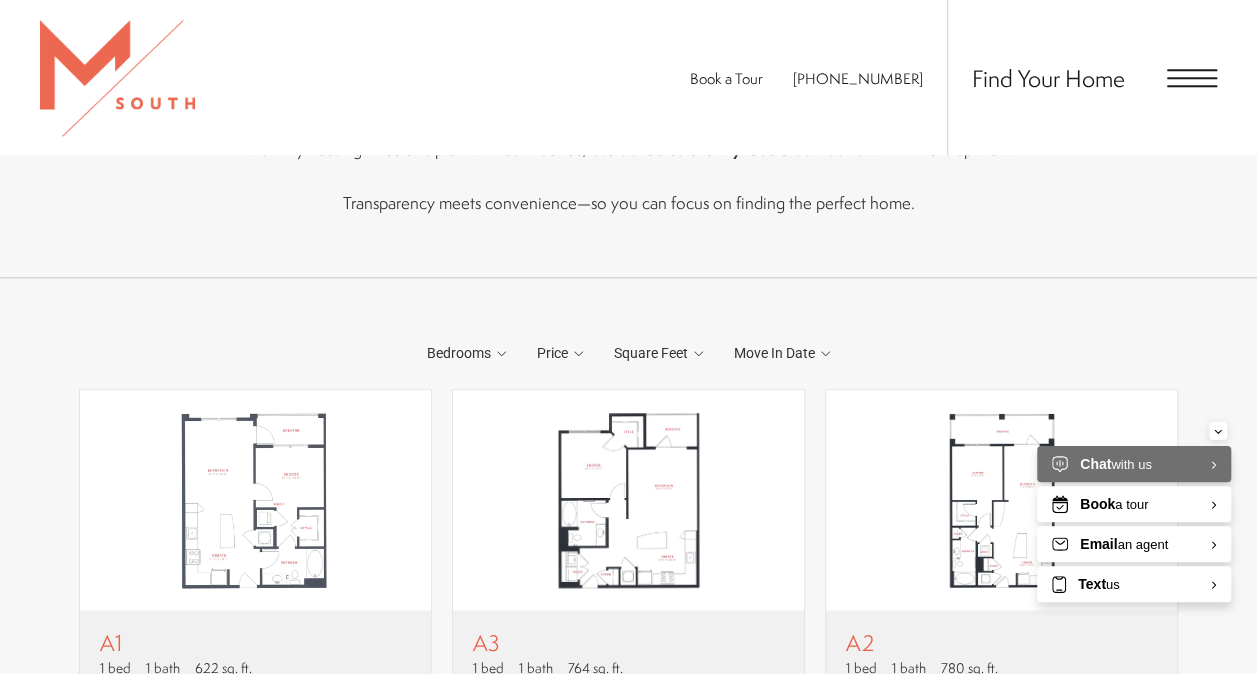 click on "Bedrooms
1 Bedroom
2 Bedroom
3 Bedroom
Clear" at bounding box center (628, 964) 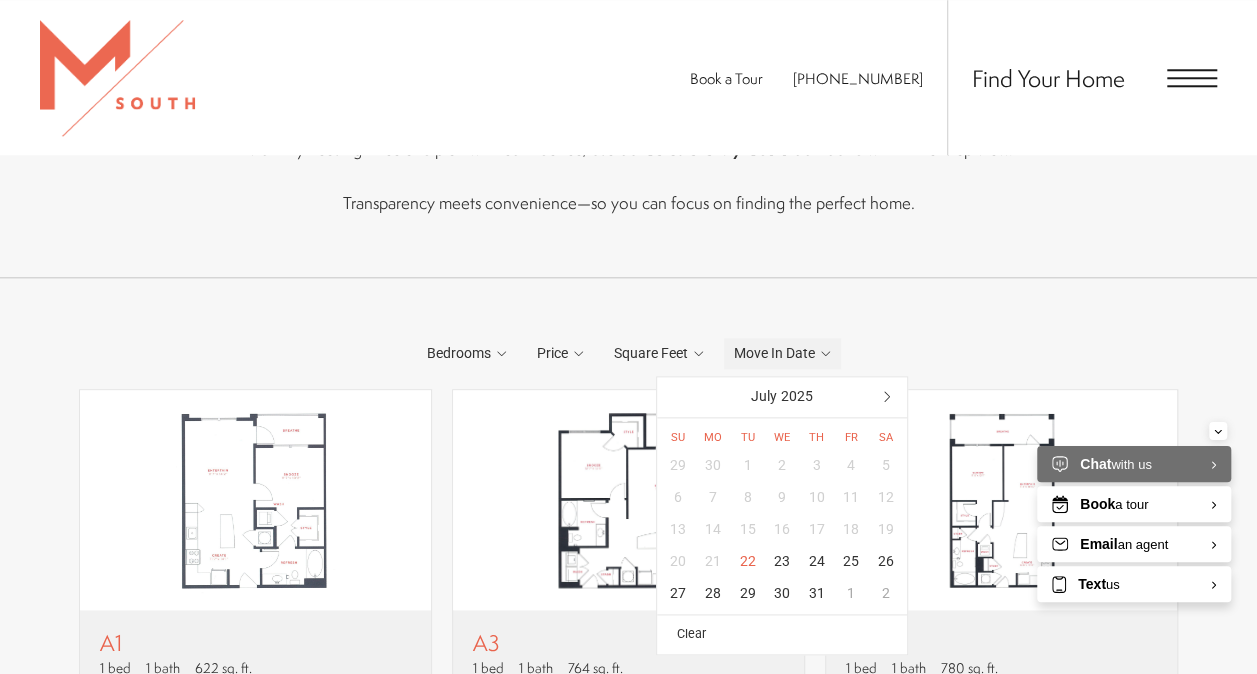 click on "Move In Date" at bounding box center [774, 353] 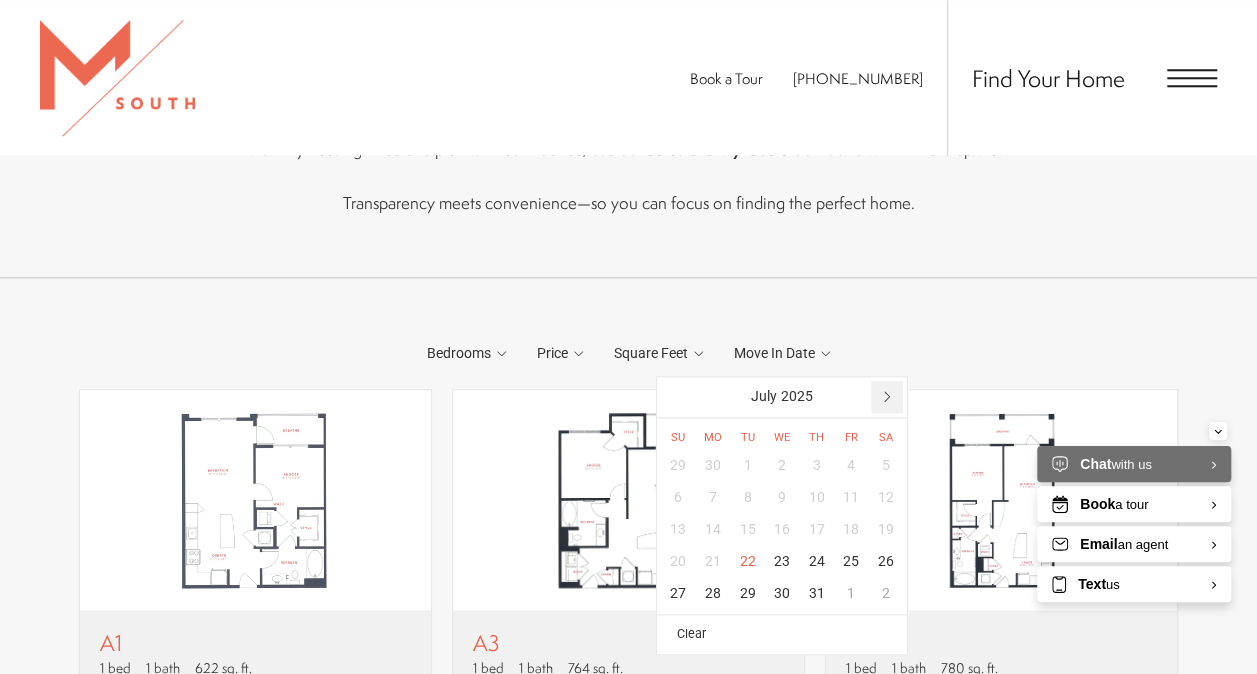click at bounding box center [887, 397] 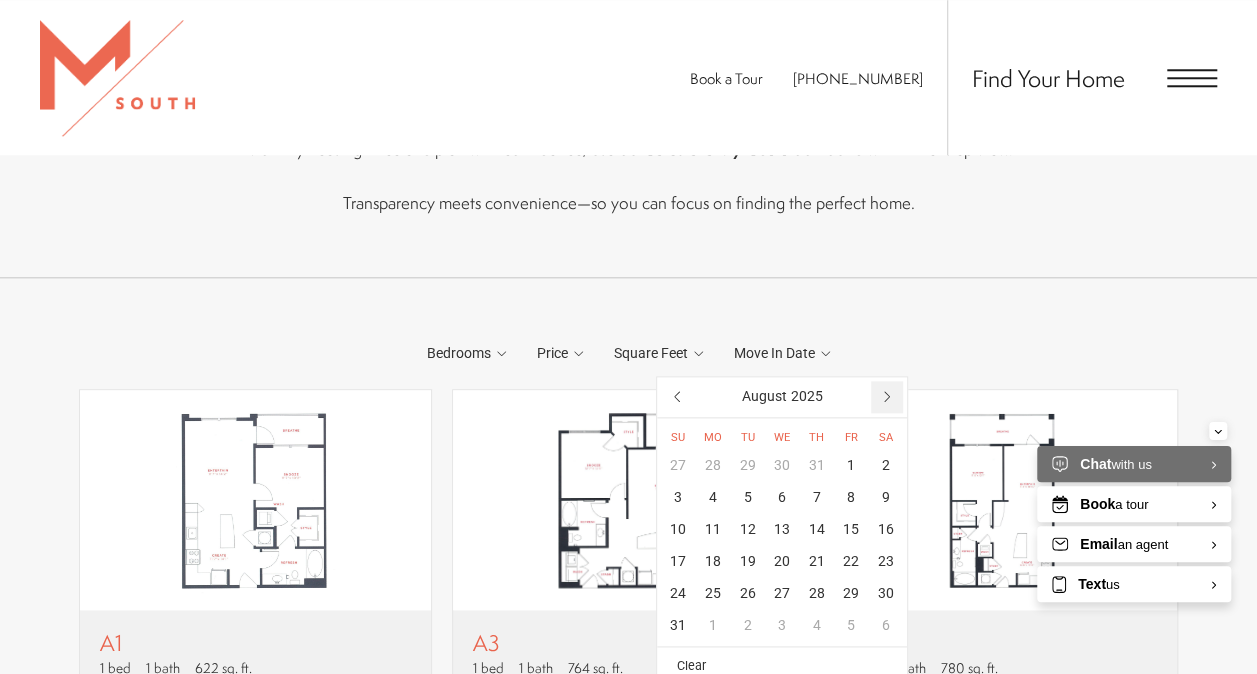 click at bounding box center [887, 397] 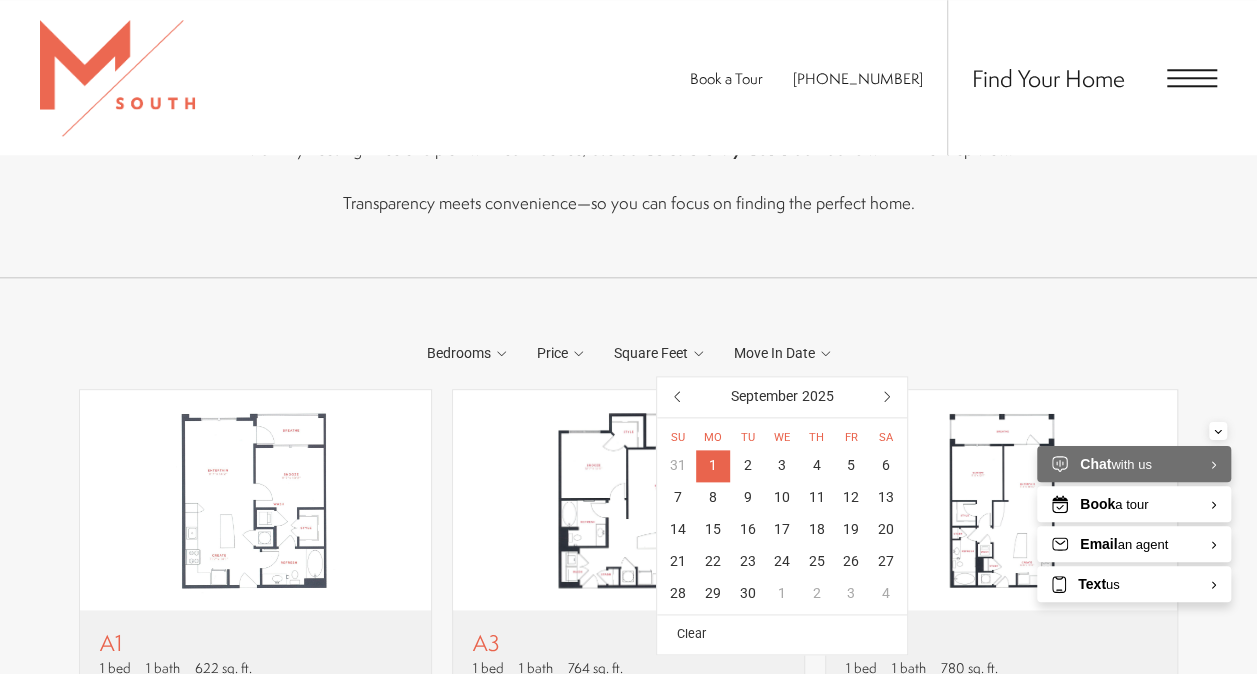 click on "1" at bounding box center (713, 466) 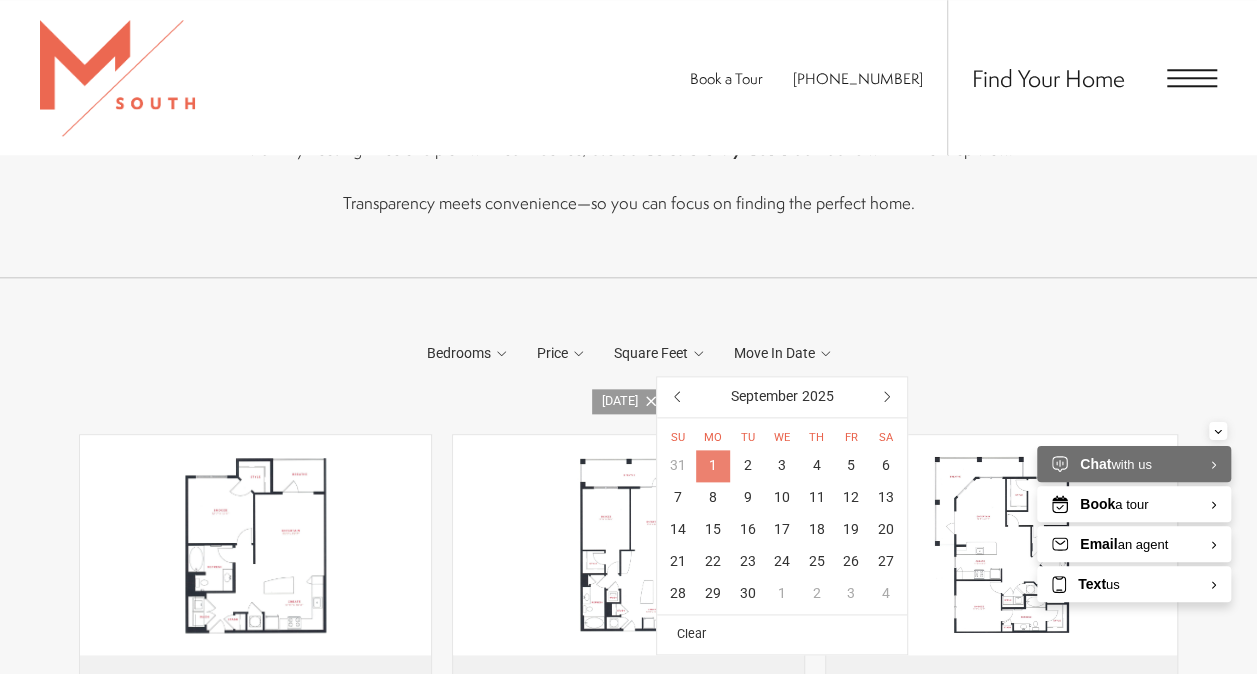 click on "1" at bounding box center (713, 466) 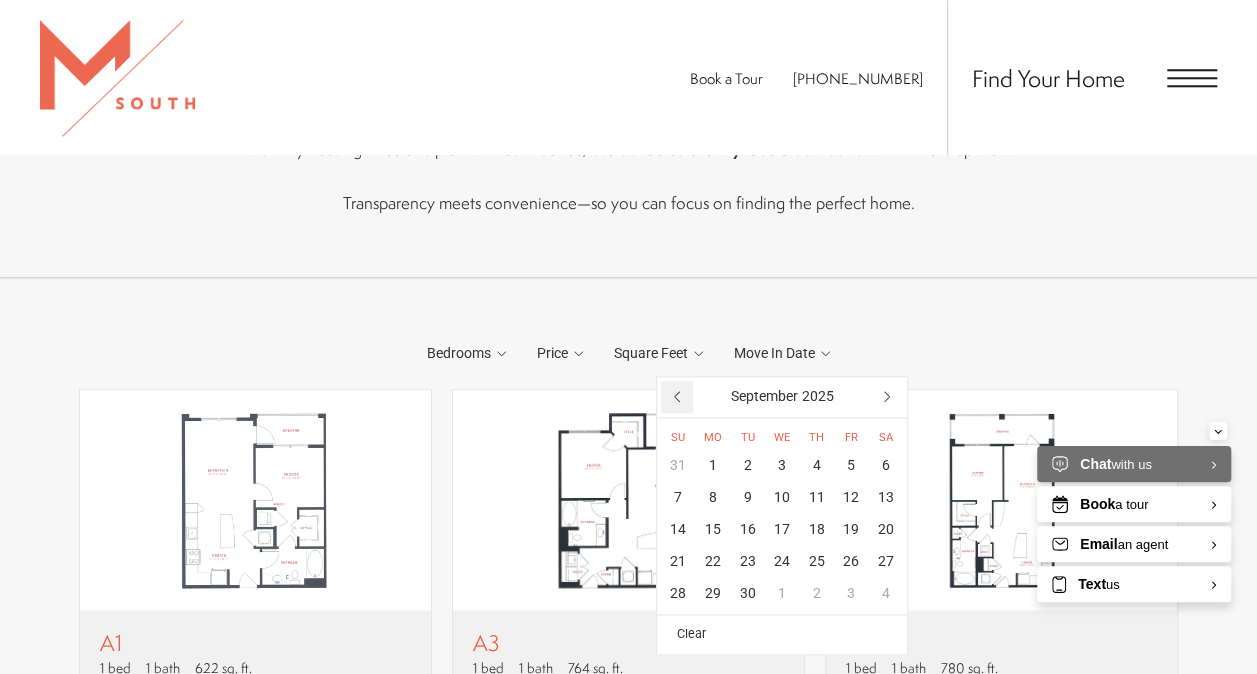 click at bounding box center (677, 397) 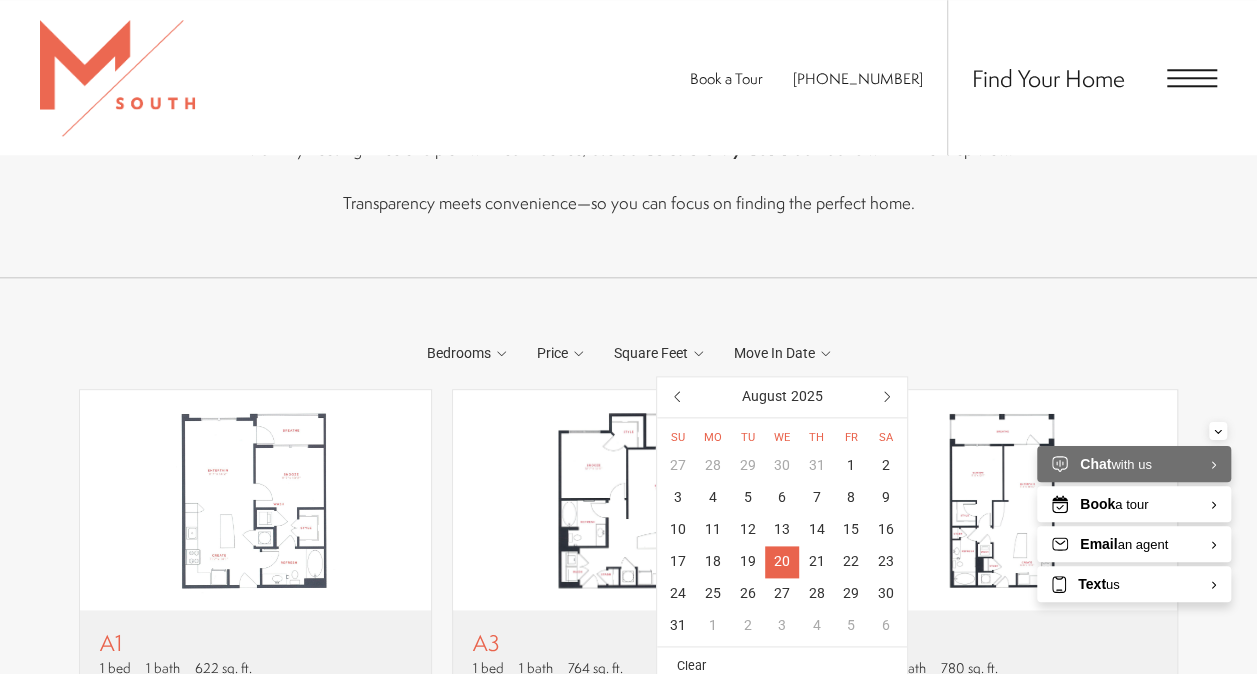 click on "20" at bounding box center [782, 562] 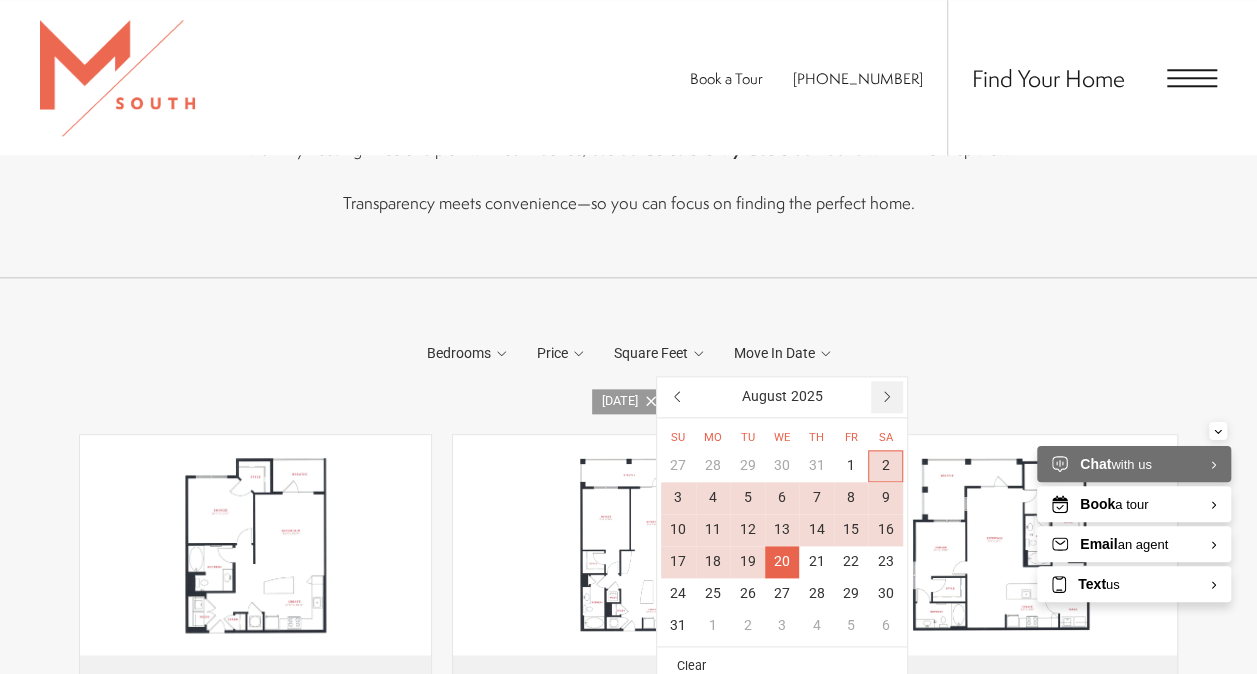 click at bounding box center [887, 397] 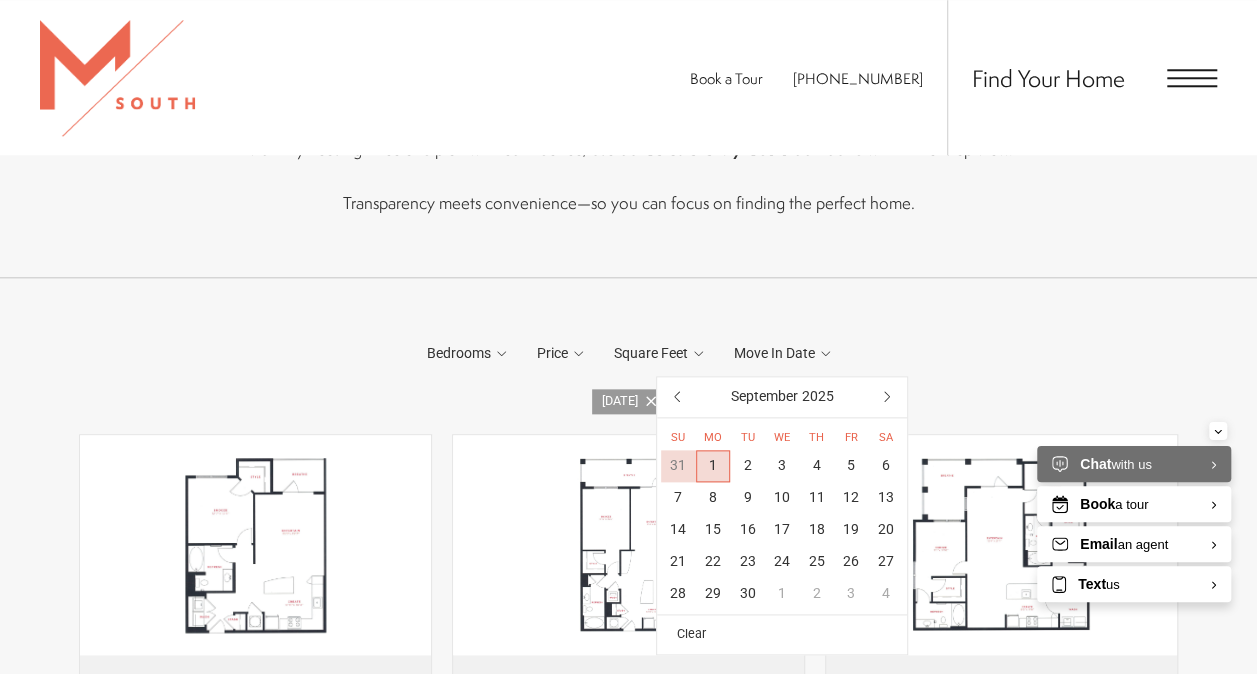 click on "1" at bounding box center [713, 466] 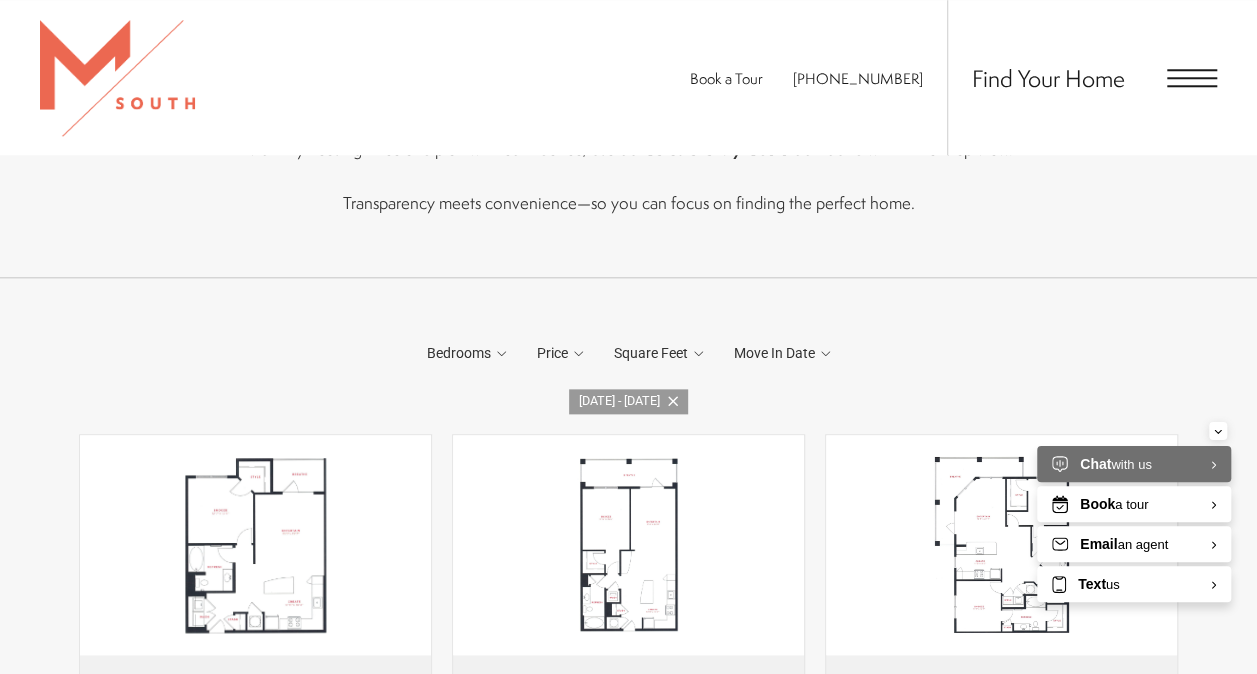 click on "1
Bedrooms
1 Bedroom
2 Bedroom
3 Bedroom
Clear
Price" at bounding box center (629, 353) 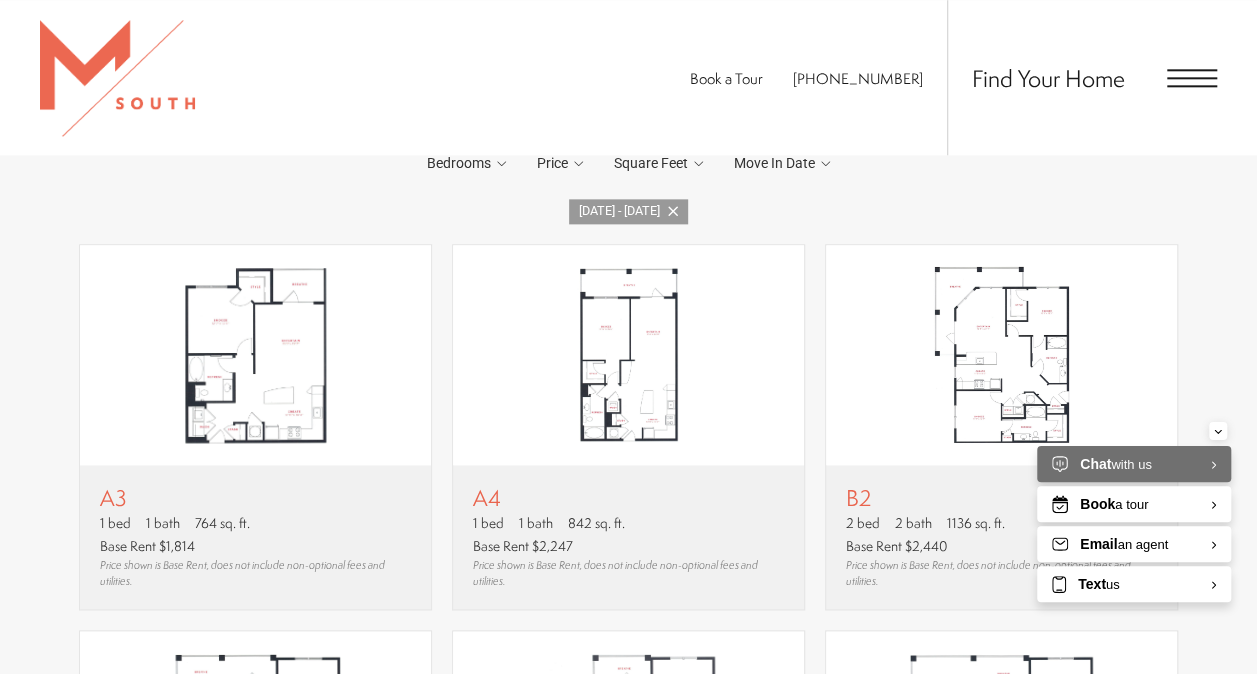 scroll, scrollTop: 1154, scrollLeft: 0, axis: vertical 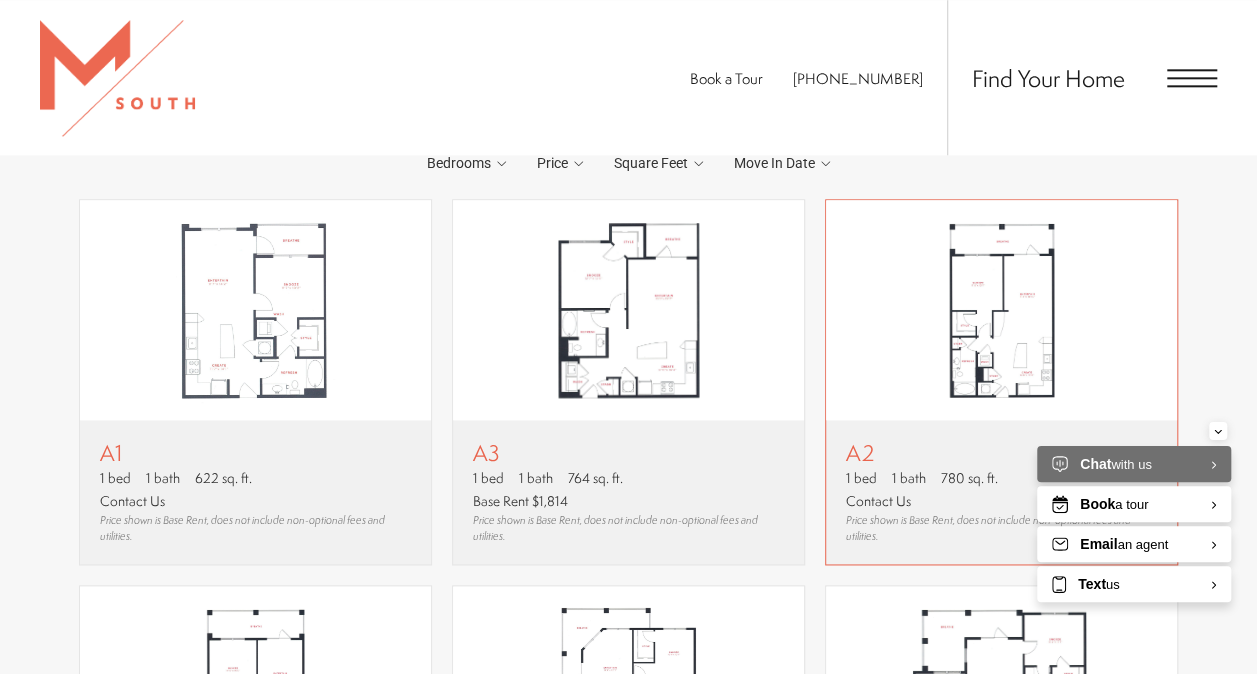 click on "Contact Us" at bounding box center (1001, 501) 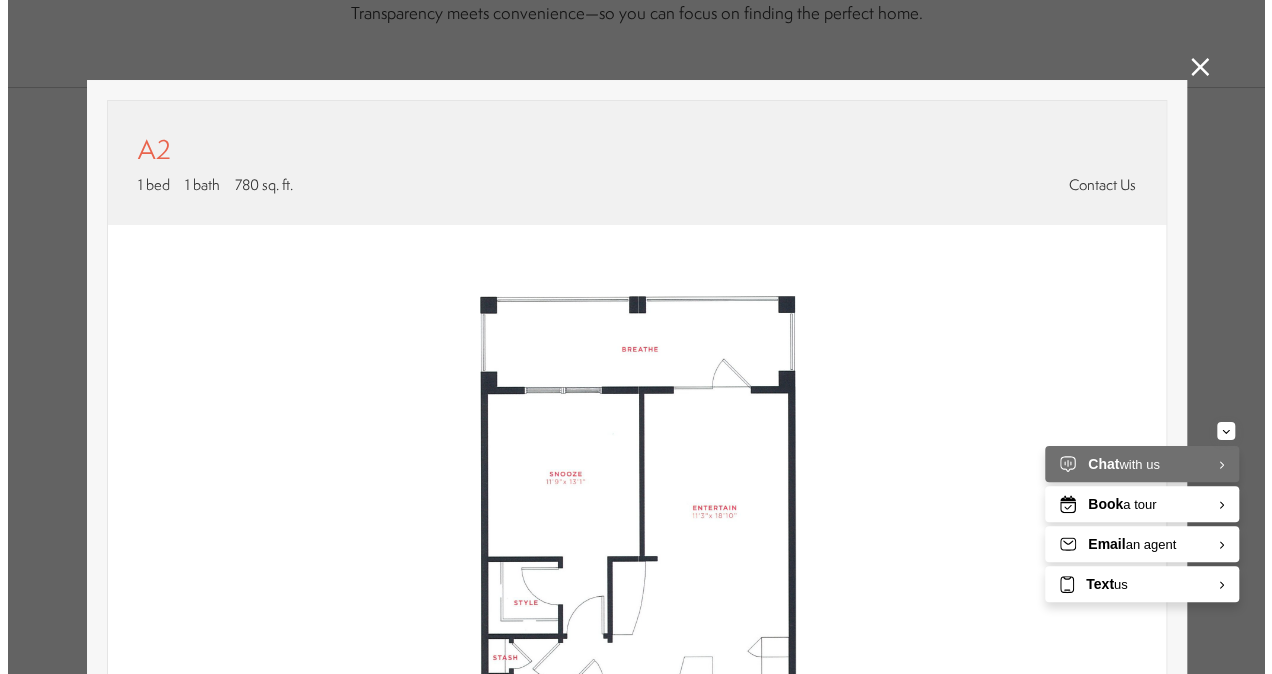 scroll, scrollTop: 0, scrollLeft: 0, axis: both 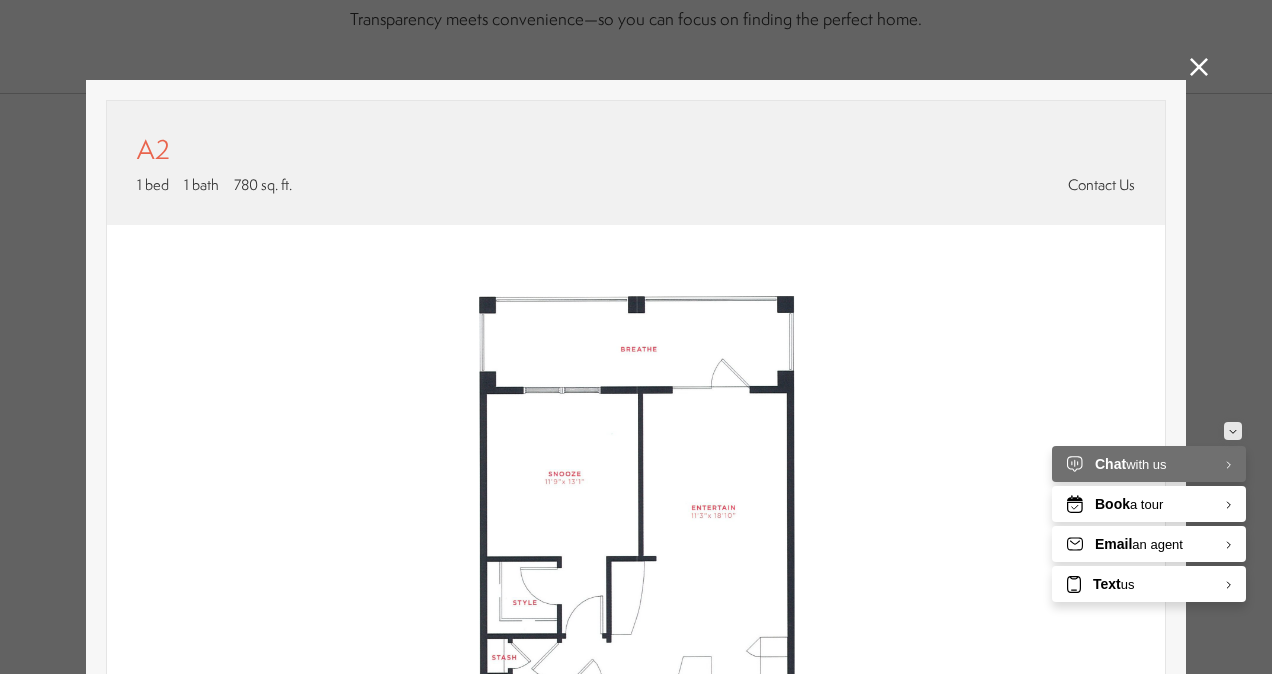 click on "Skip to main content
×
Pet Policy
We welcome all your furry friends at MSouth. Restrictions Apply.
Book a Tour
813-570-8014
Find Your Home" at bounding box center [636, 1486] 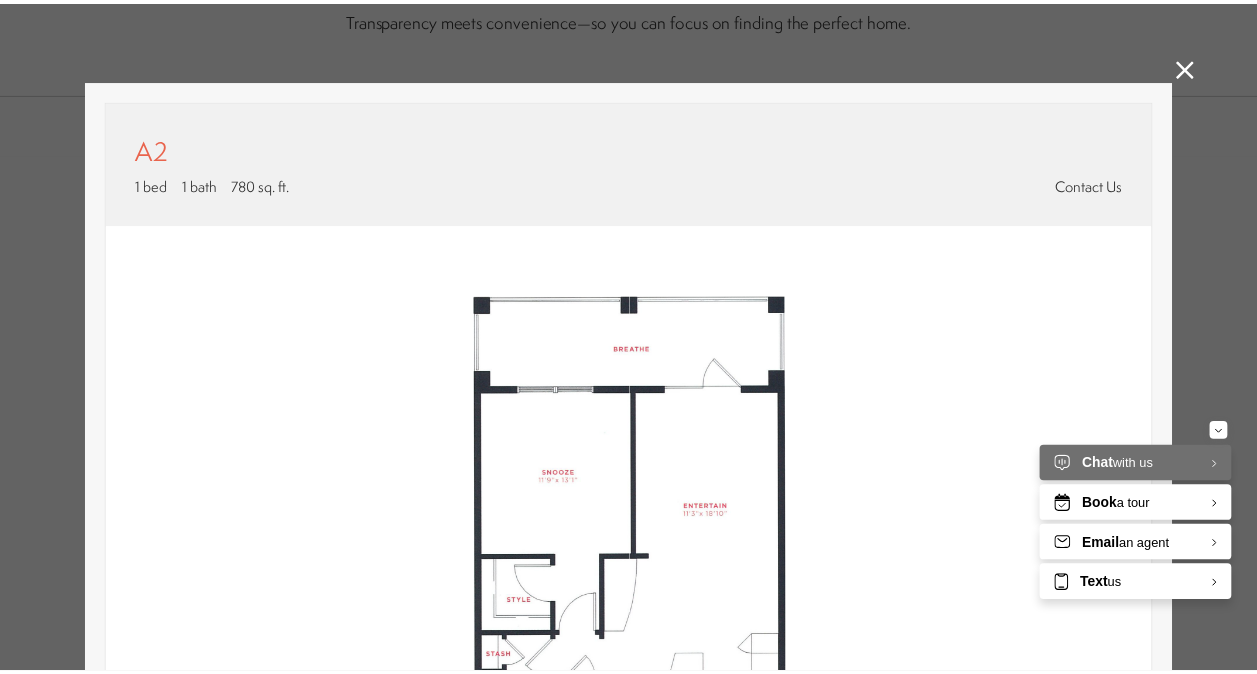 scroll, scrollTop: 1154, scrollLeft: 0, axis: vertical 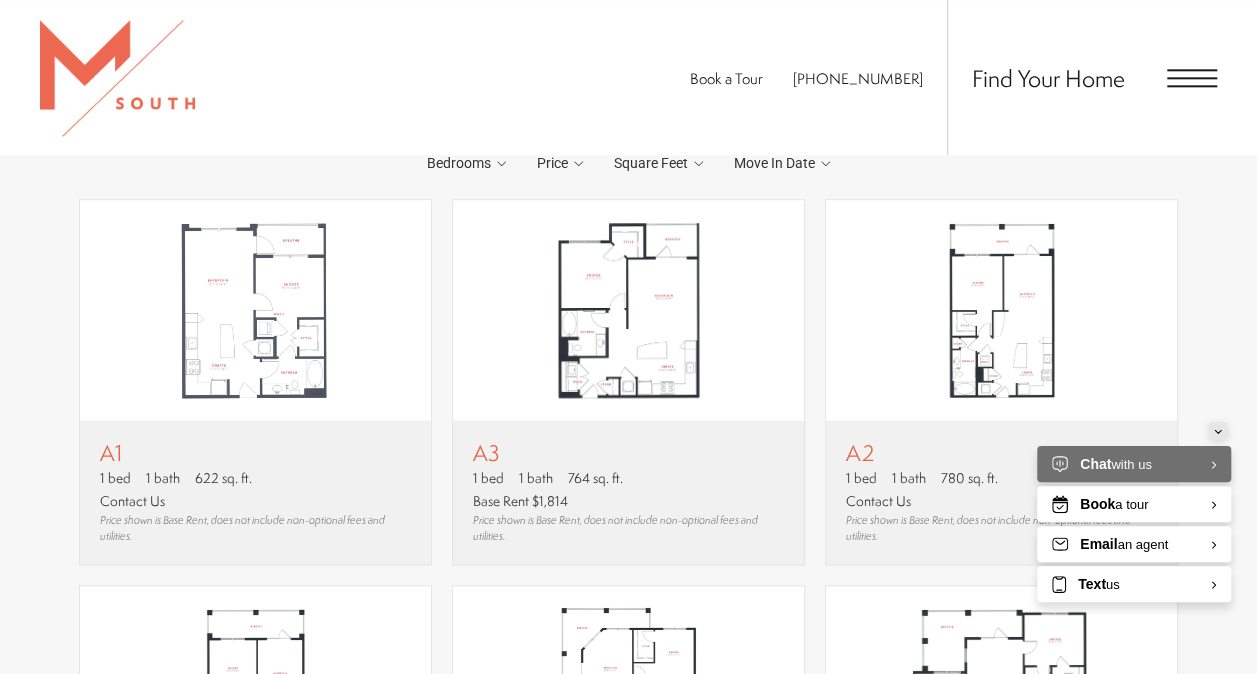 click at bounding box center (1218, 431) 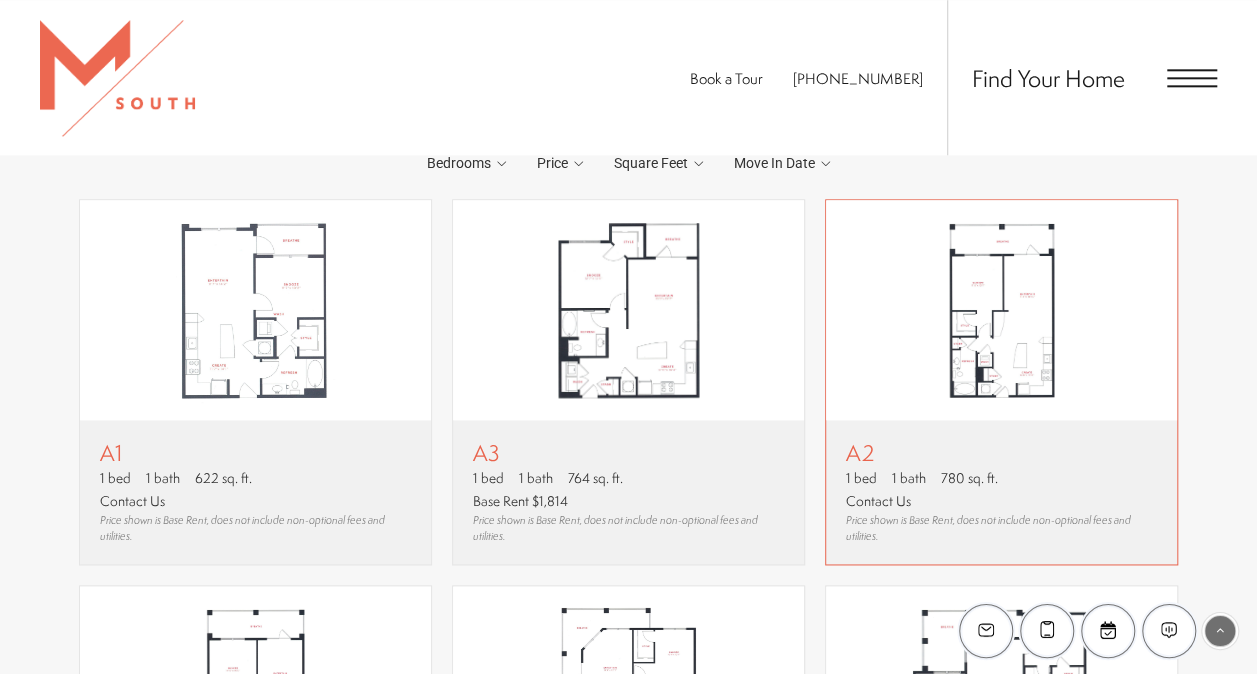 click on "Contact Us" at bounding box center [1001, 501] 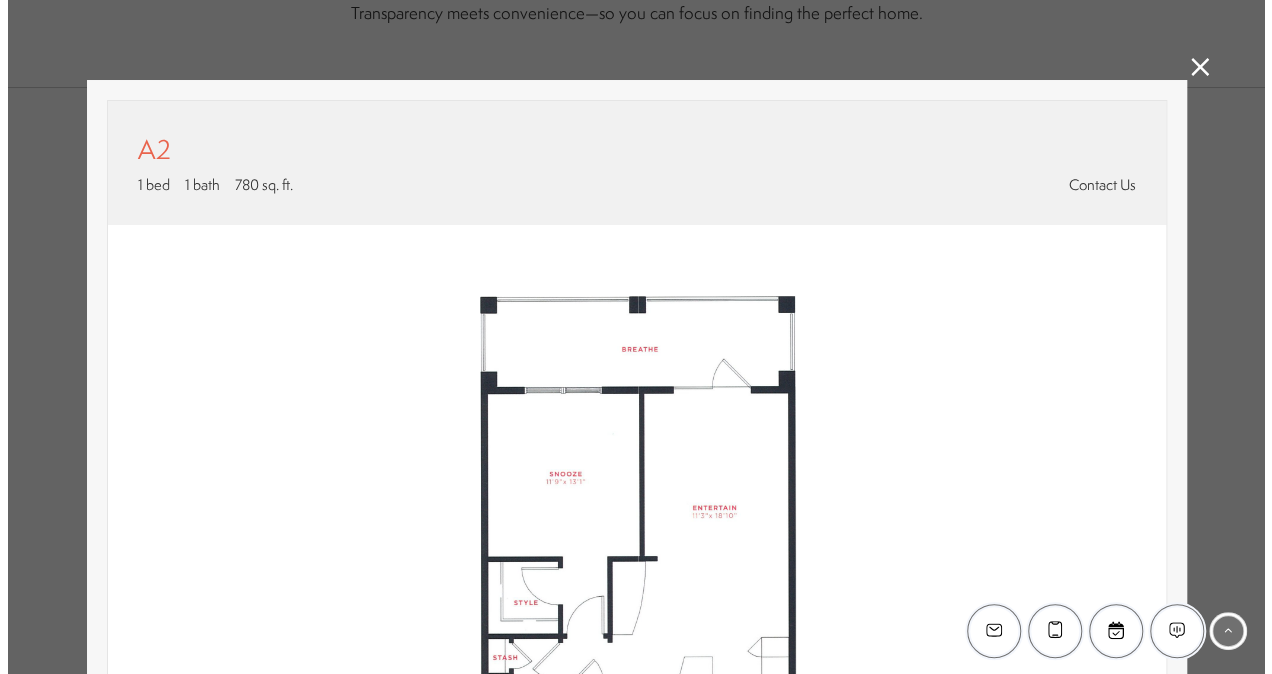 scroll, scrollTop: 0, scrollLeft: 0, axis: both 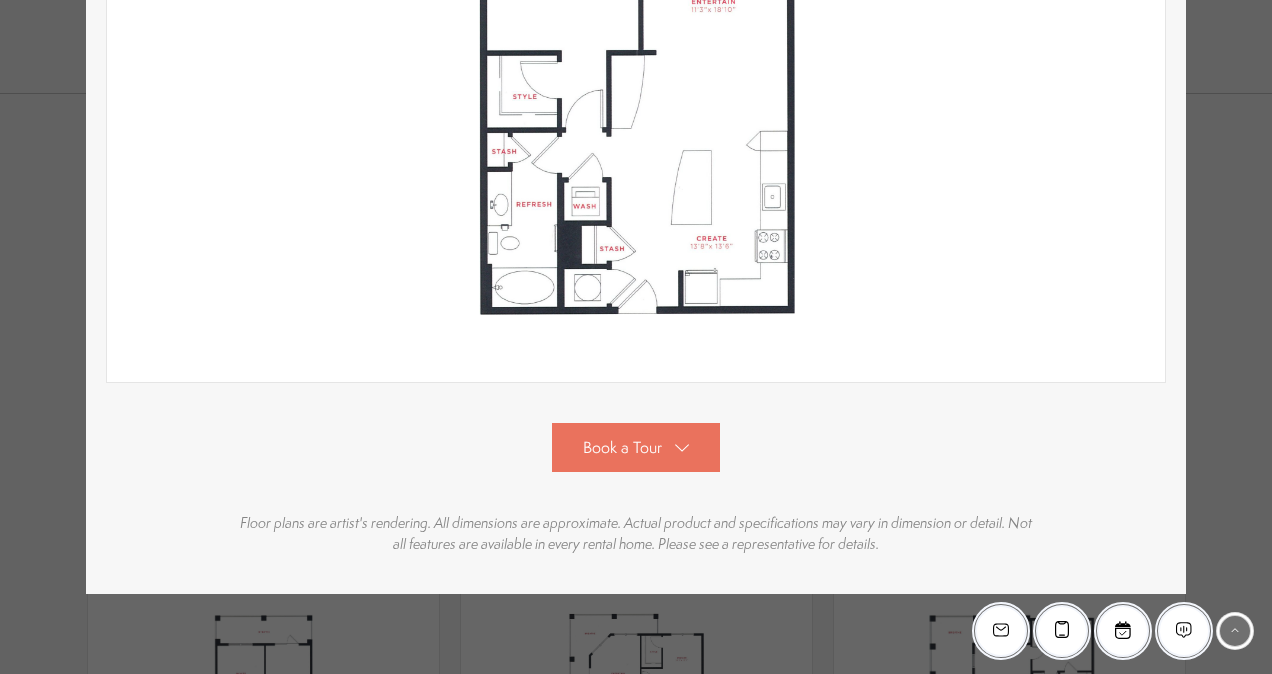 click on "Book a Tour" at bounding box center [622, 447] 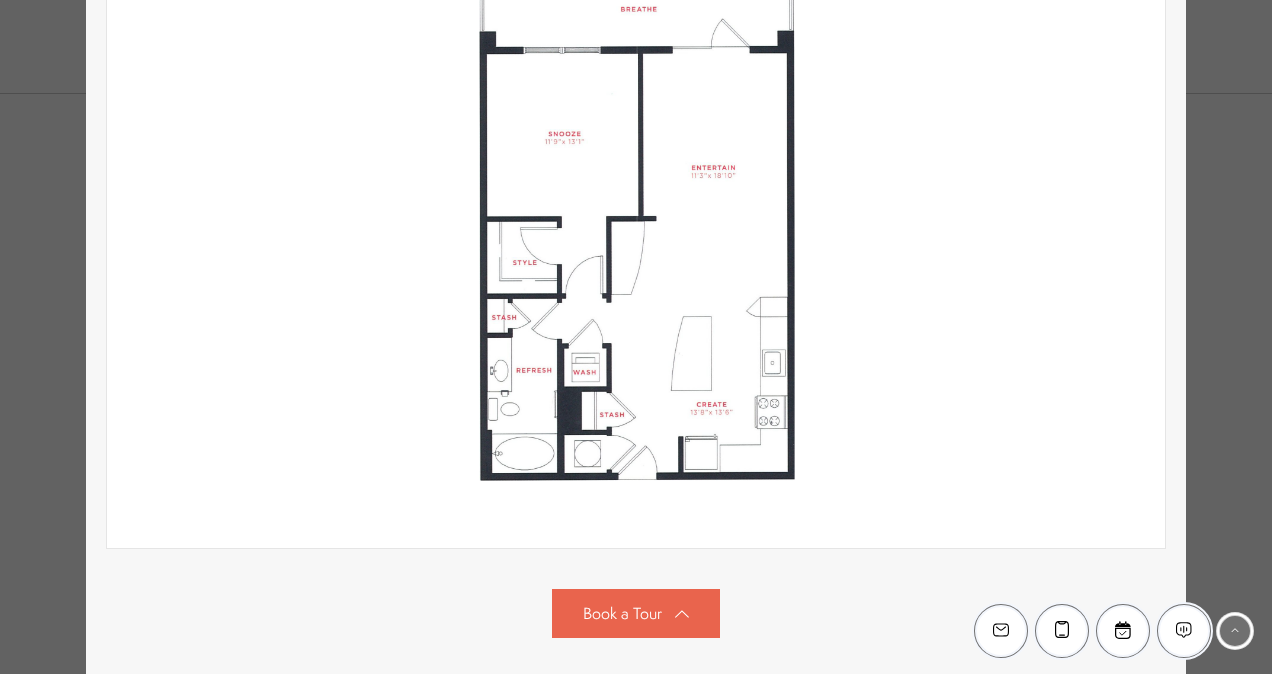 scroll, scrollTop: 0, scrollLeft: 0, axis: both 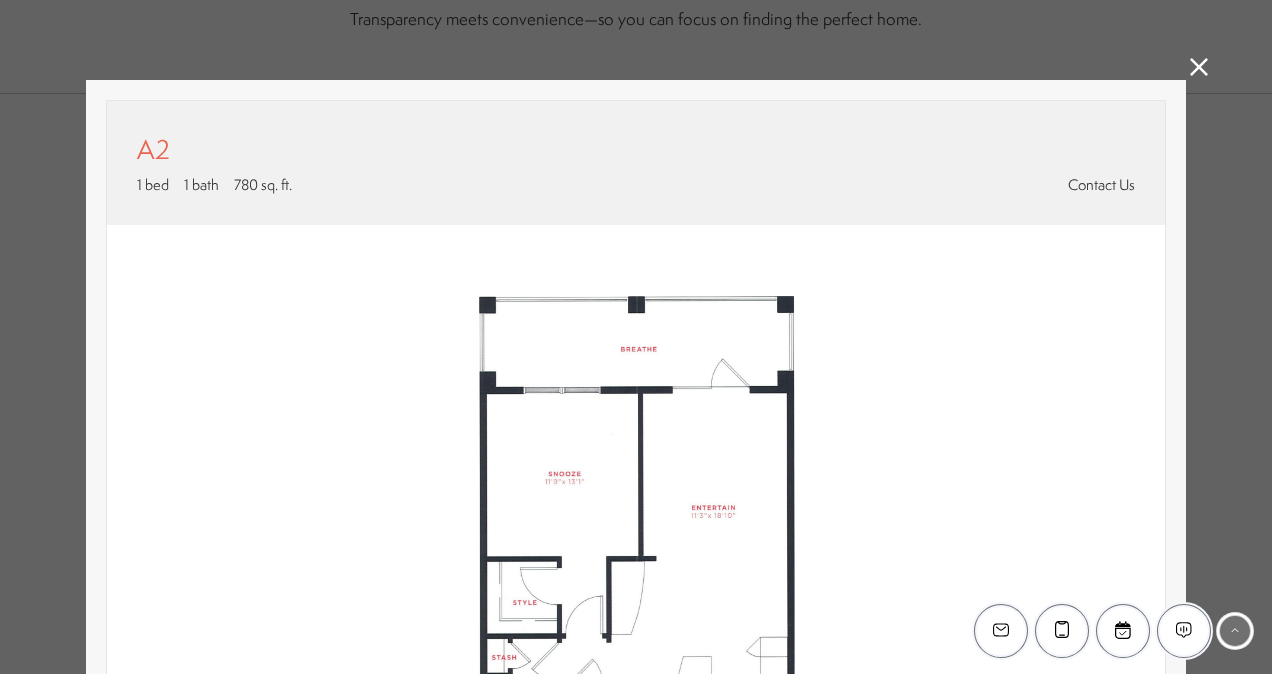 click 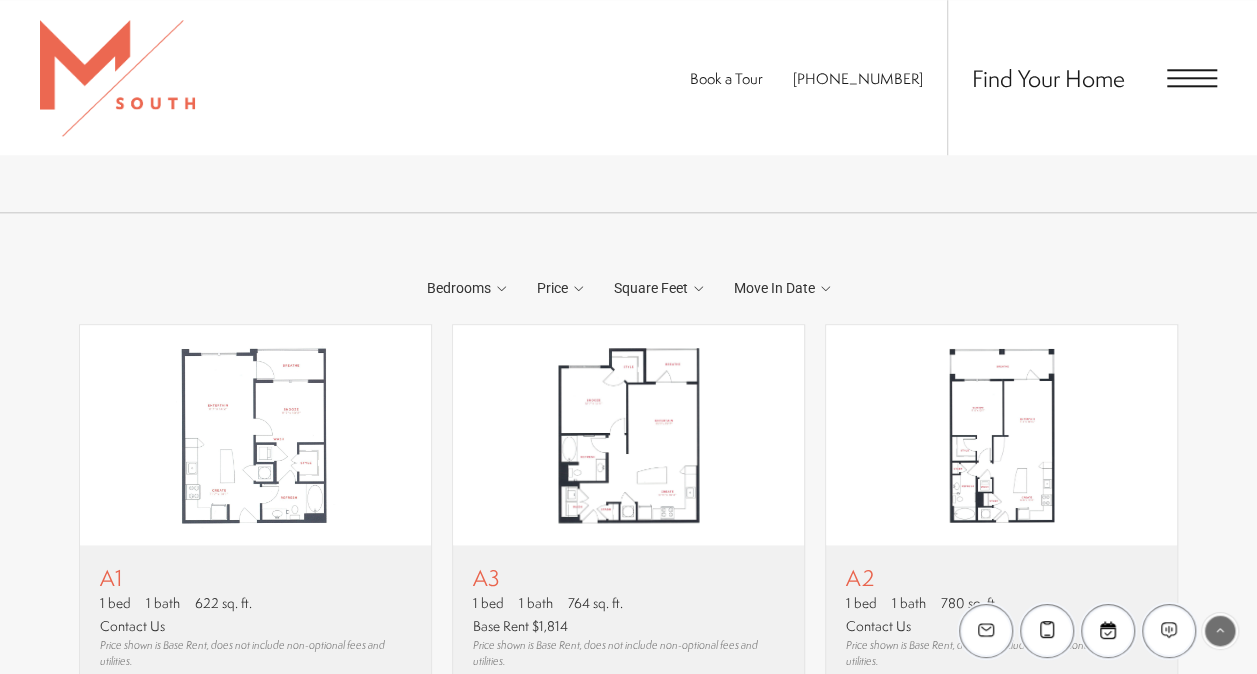 scroll, scrollTop: 1028, scrollLeft: 0, axis: vertical 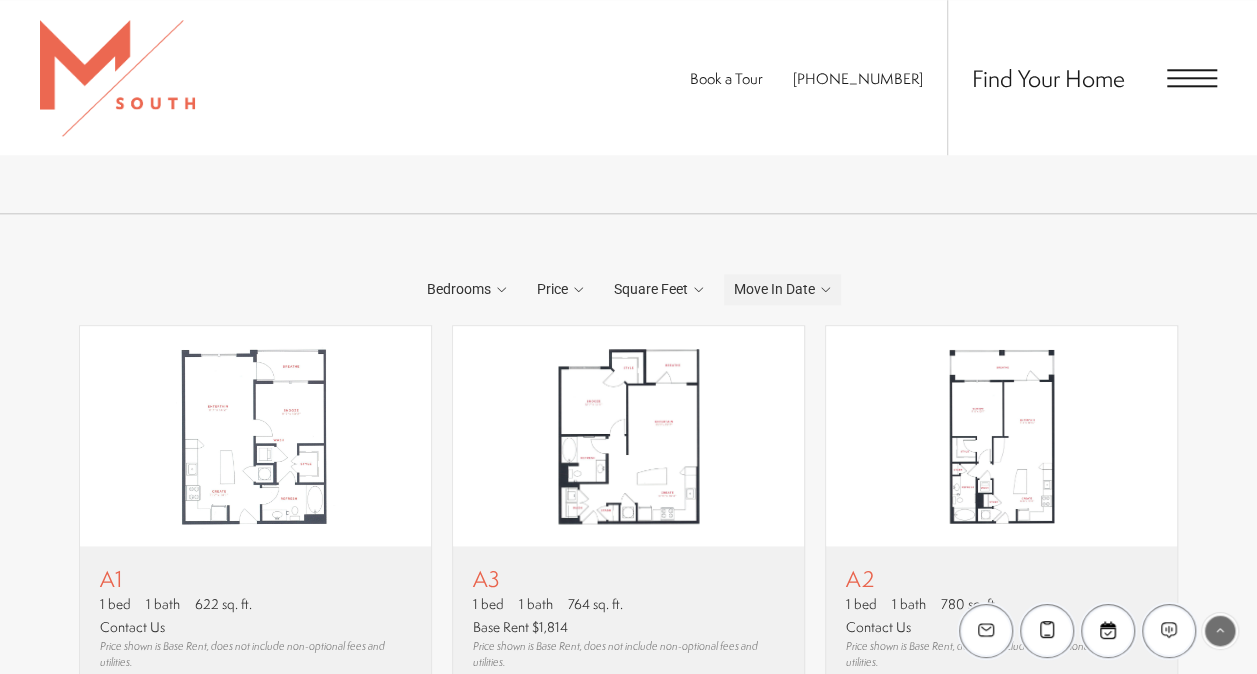 click on "Move In Date" at bounding box center [774, 289] 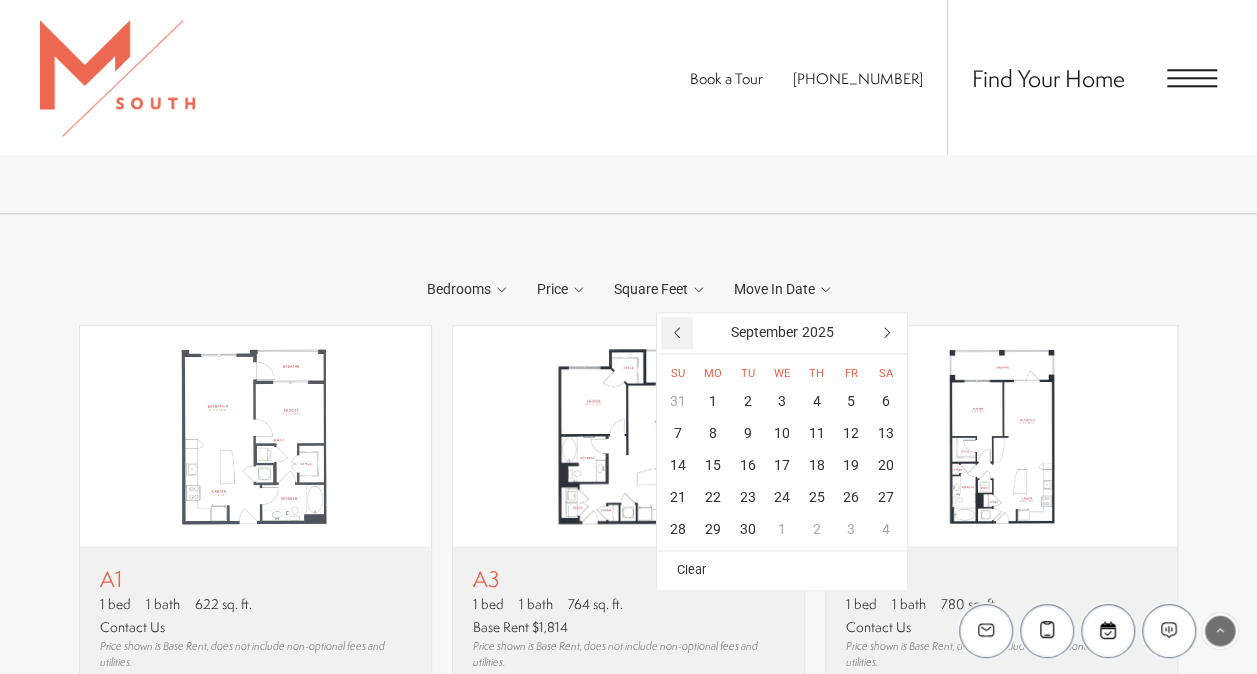 click at bounding box center (677, 333) 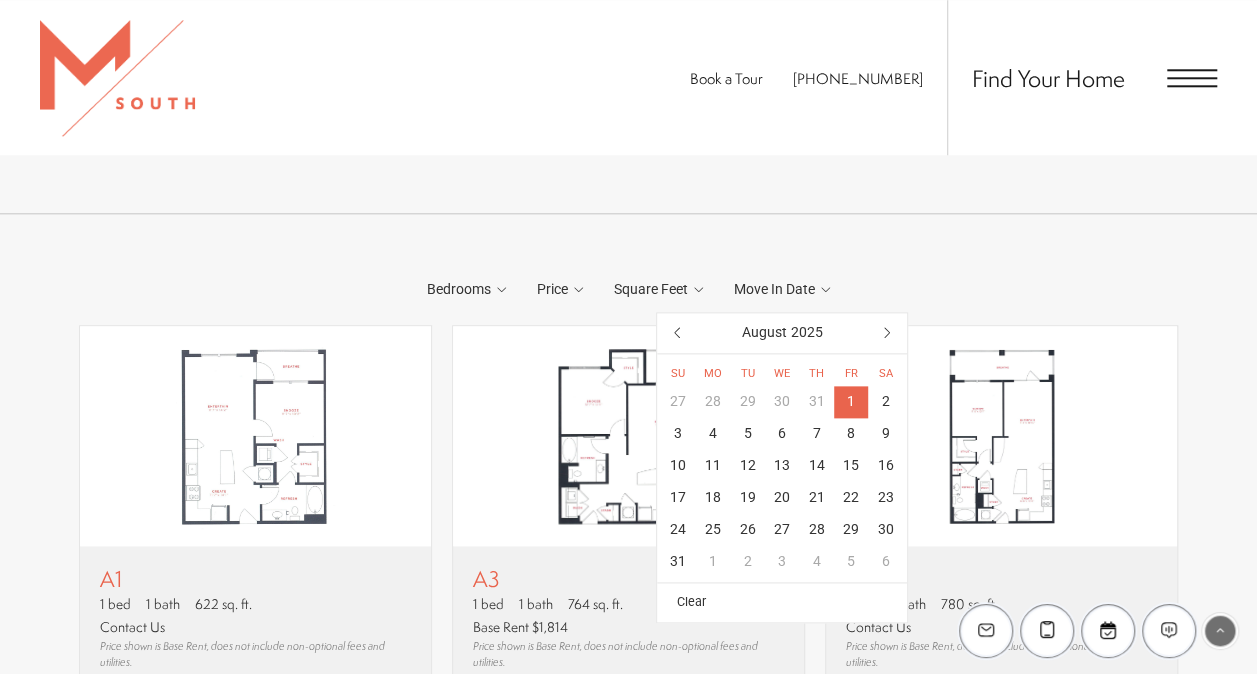 click on "1" at bounding box center [851, 402] 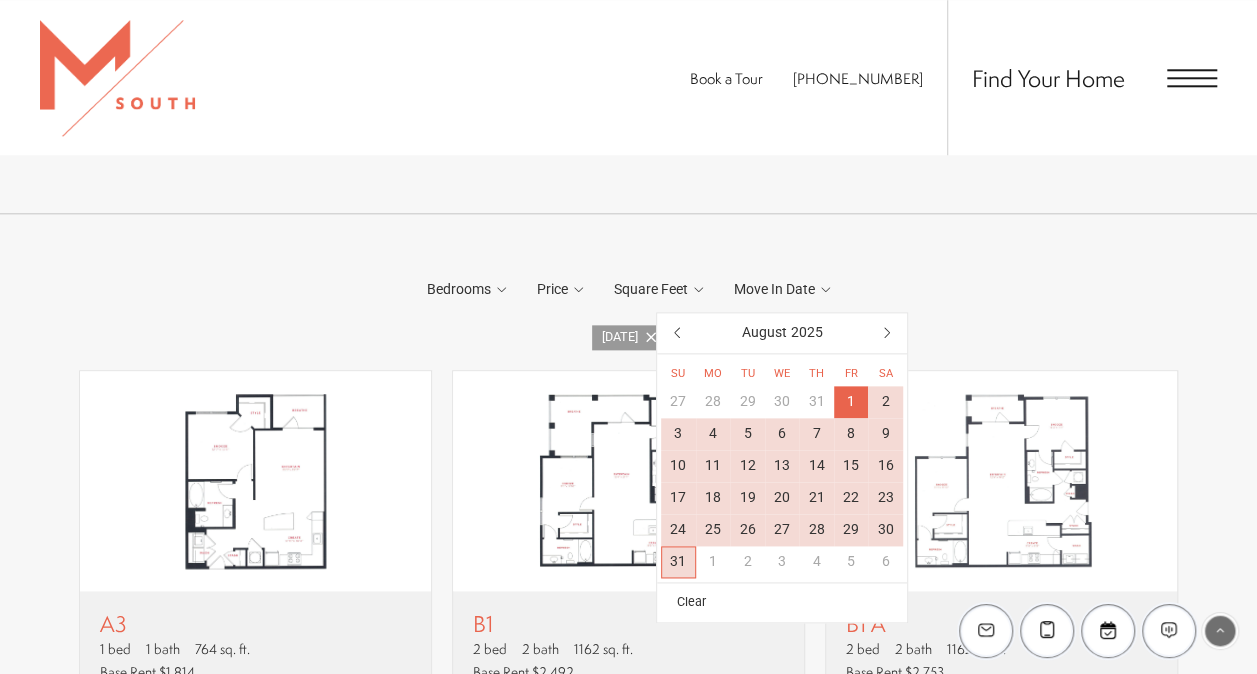 click on "31" at bounding box center [678, 562] 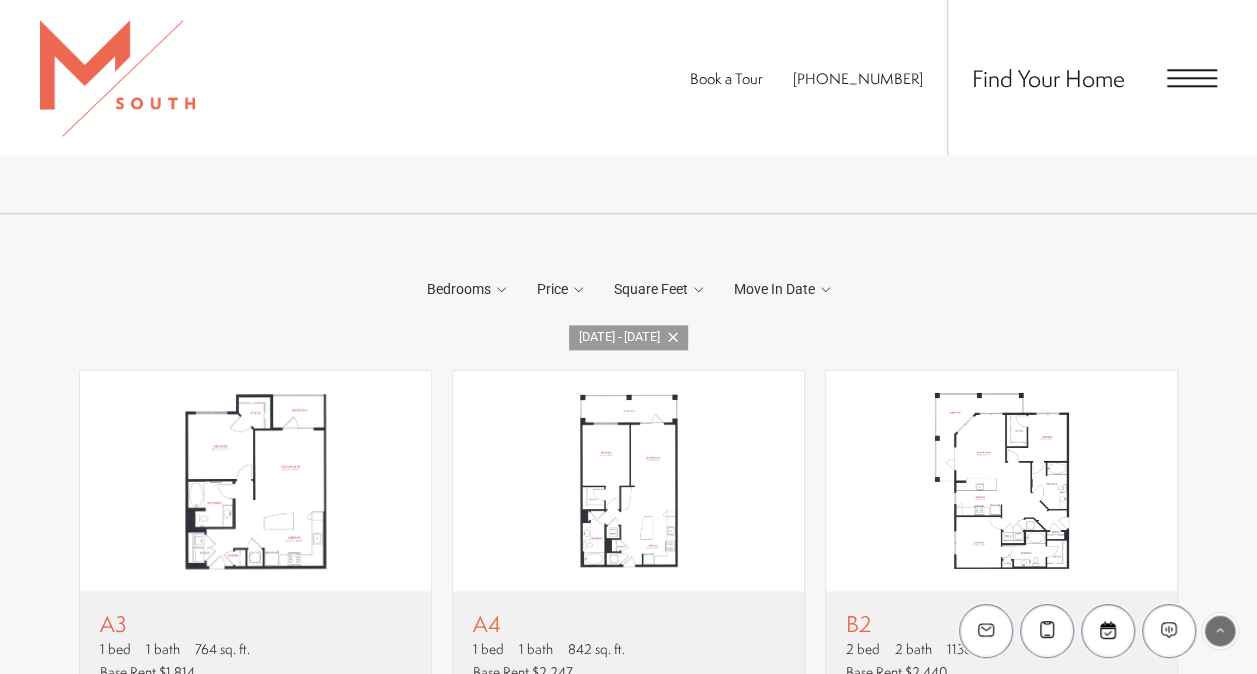 click on "1
Bedrooms
1 Bedroom
2 Bedroom
3 Bedroom
Clear" at bounding box center (628, 729) 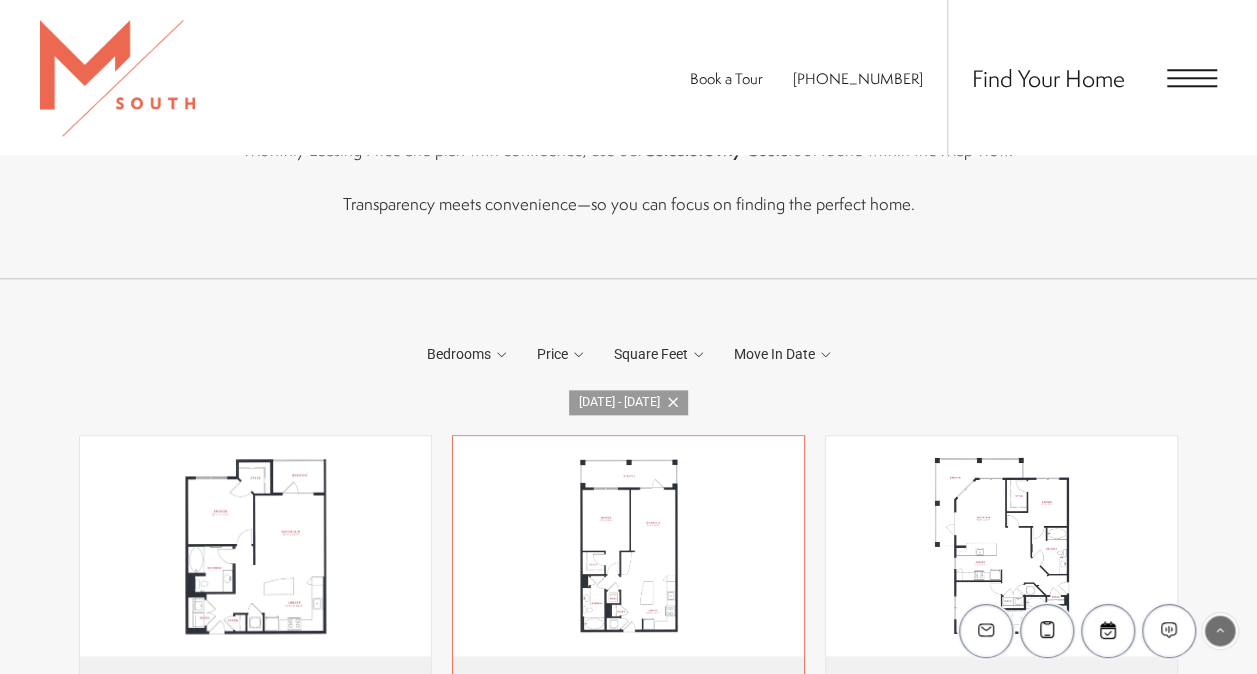 scroll, scrollTop: 1206, scrollLeft: 0, axis: vertical 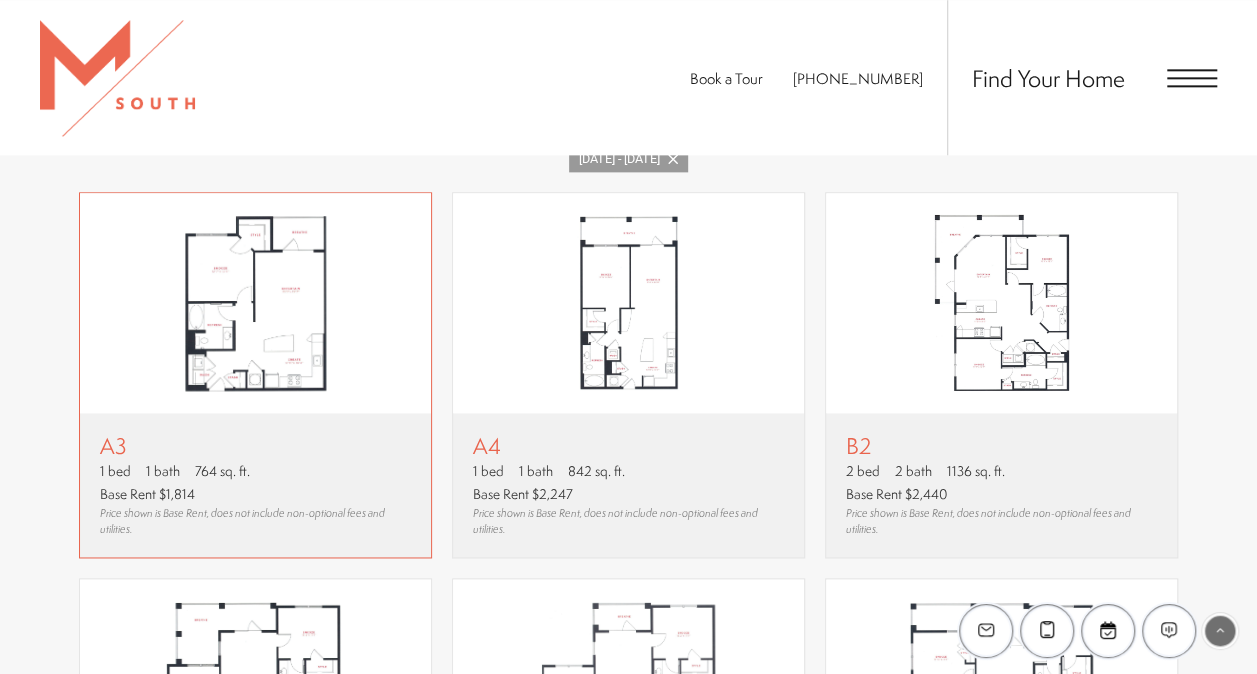 click on "A3" at bounding box center (255, 445) 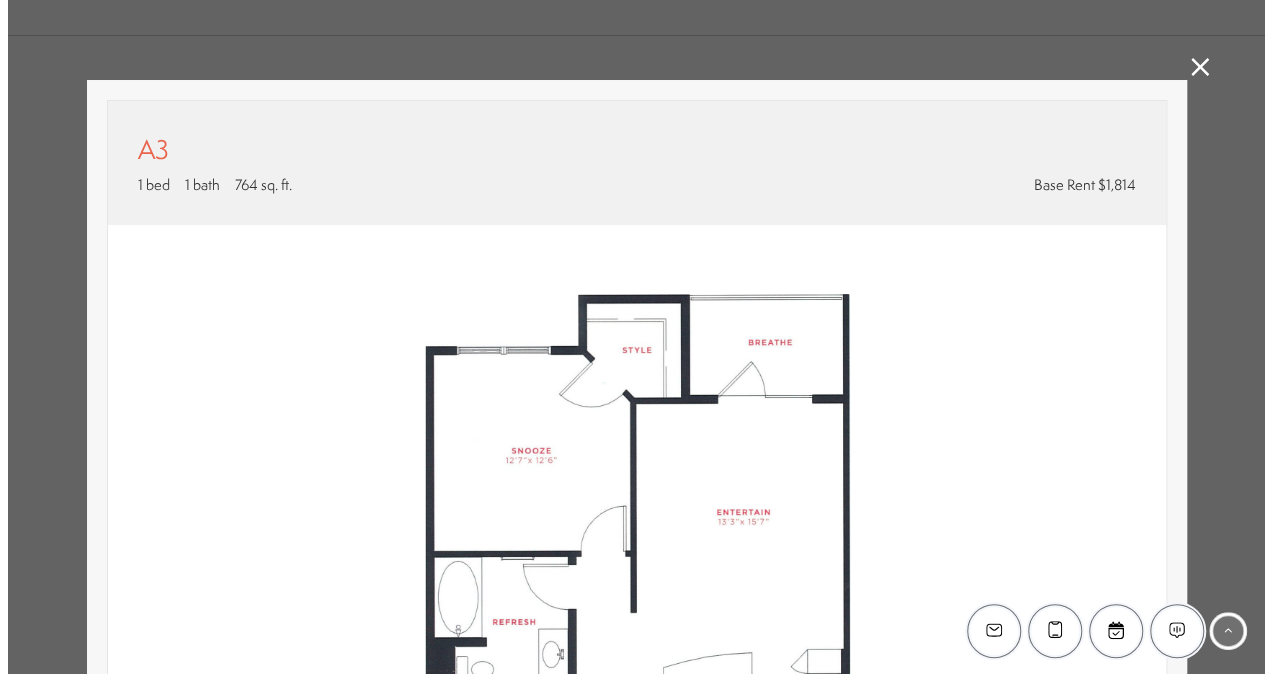 scroll, scrollTop: 0, scrollLeft: 0, axis: both 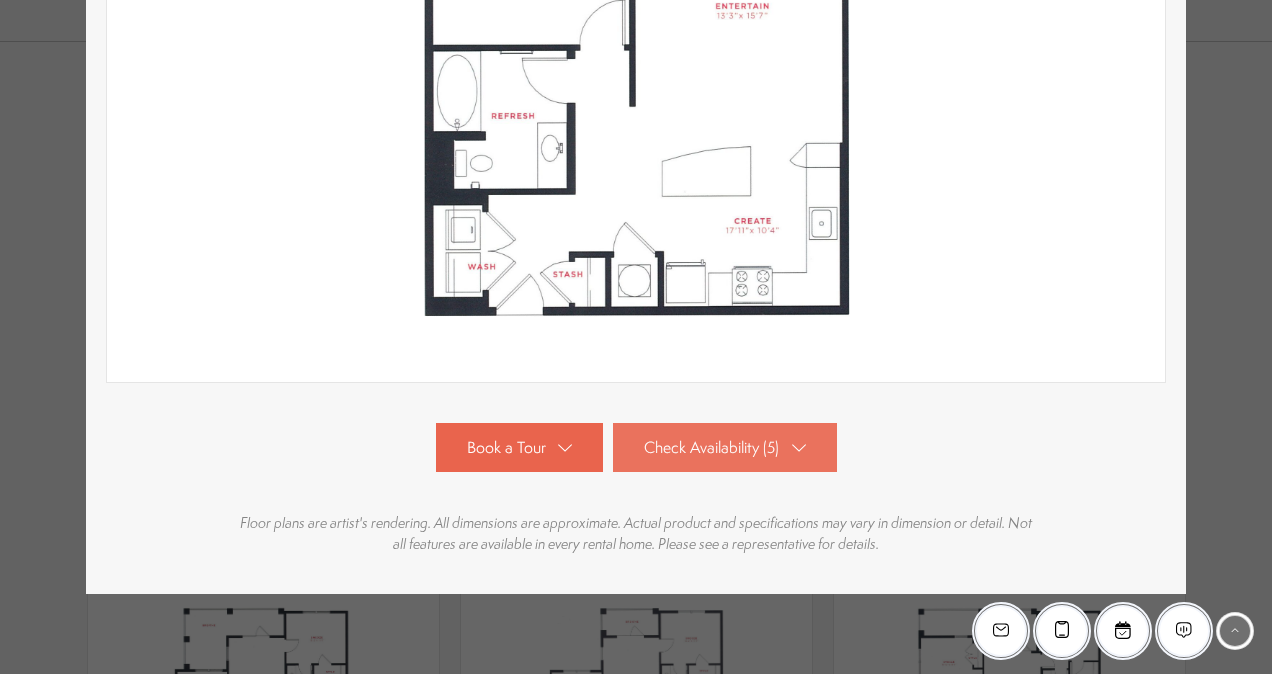 click on "Check Availability (5)" at bounding box center (725, 447) 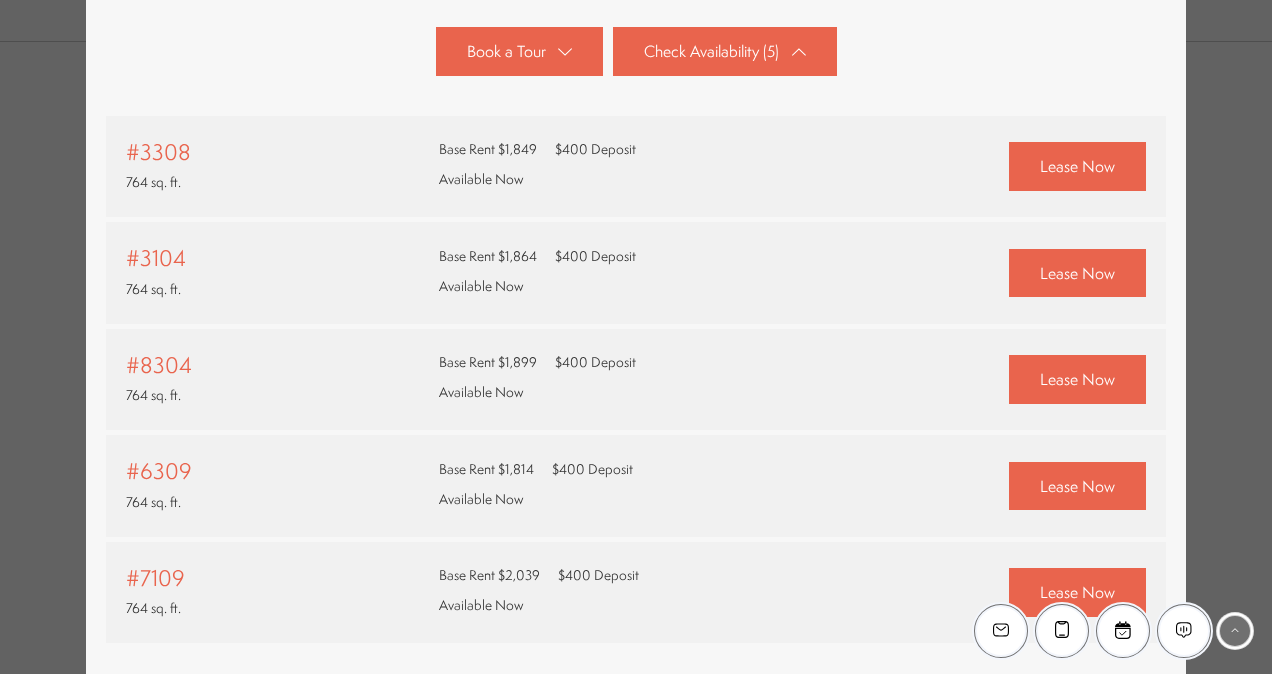 scroll, scrollTop: 937, scrollLeft: 0, axis: vertical 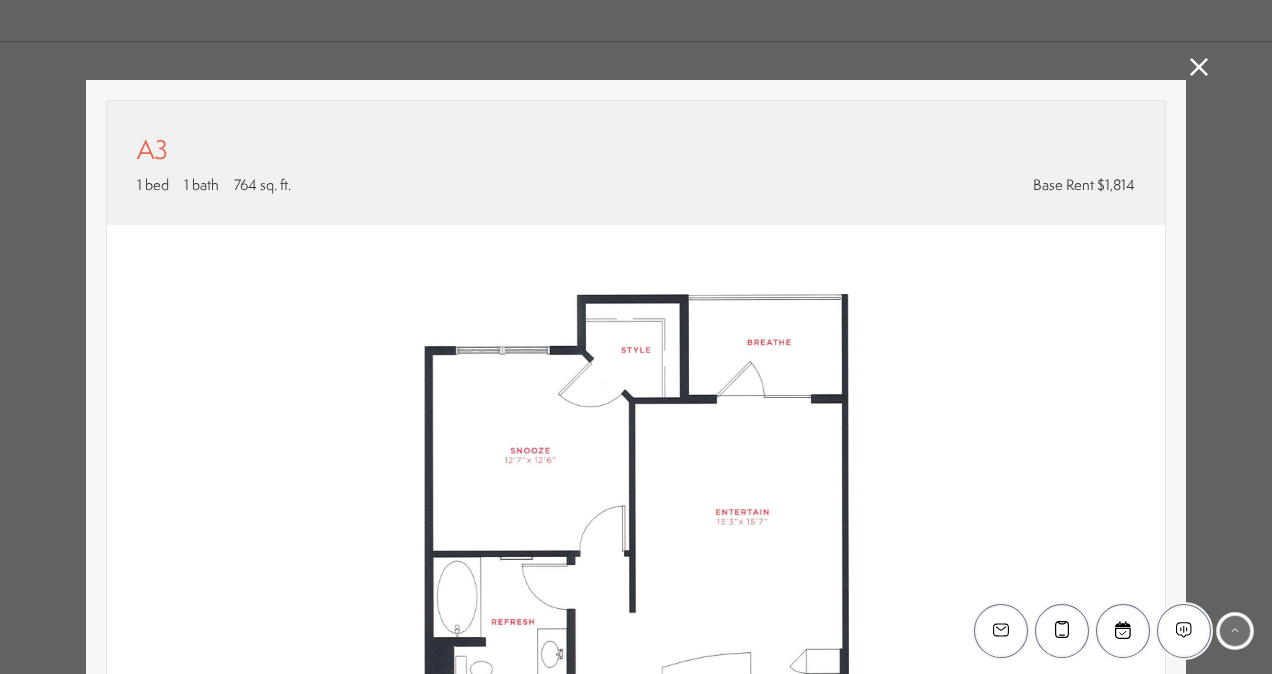 click 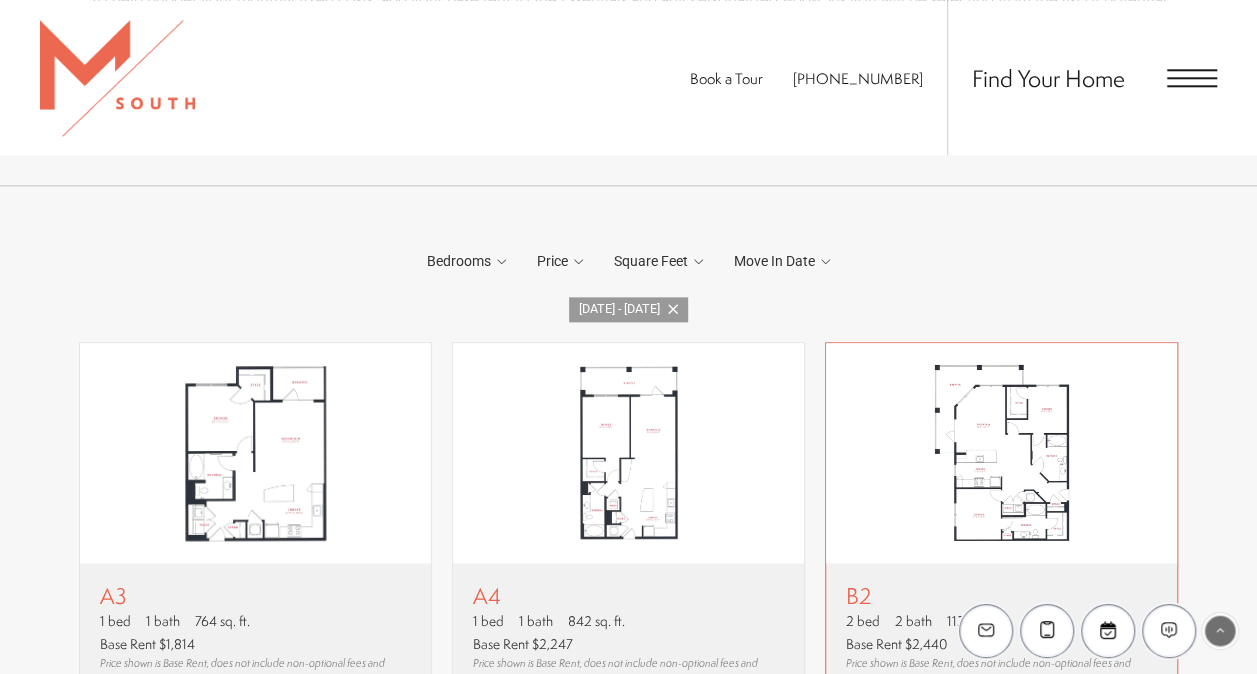 scroll, scrollTop: 1020, scrollLeft: 0, axis: vertical 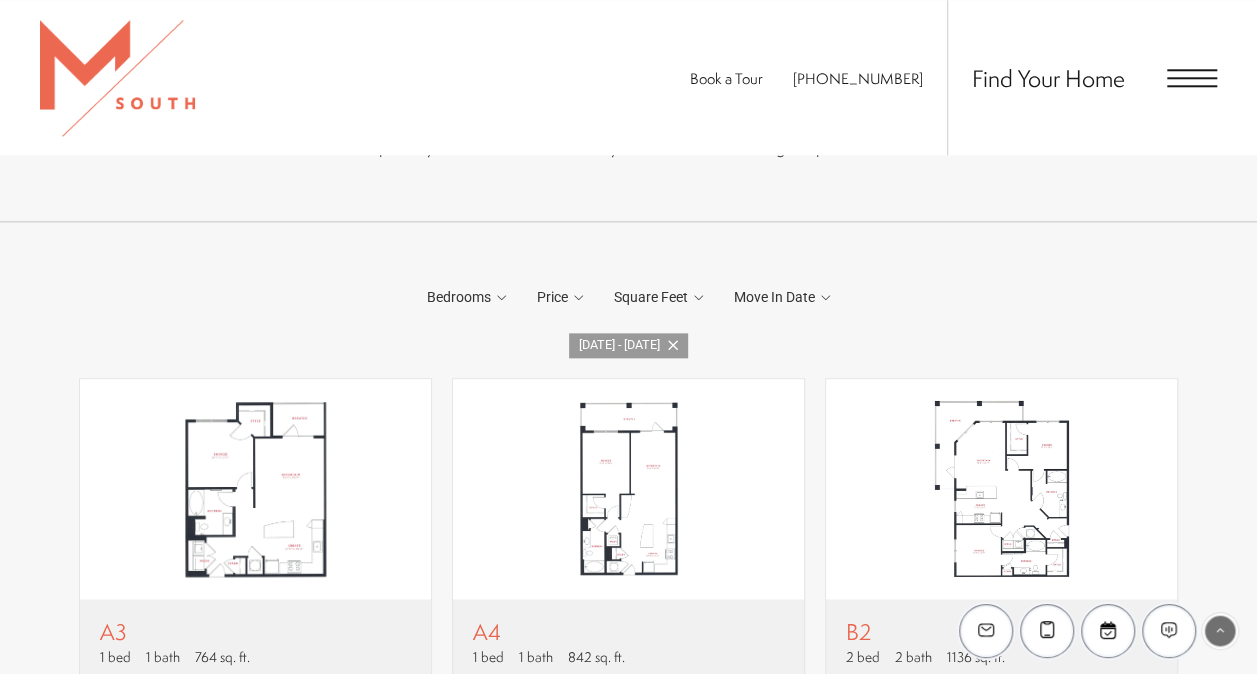 click 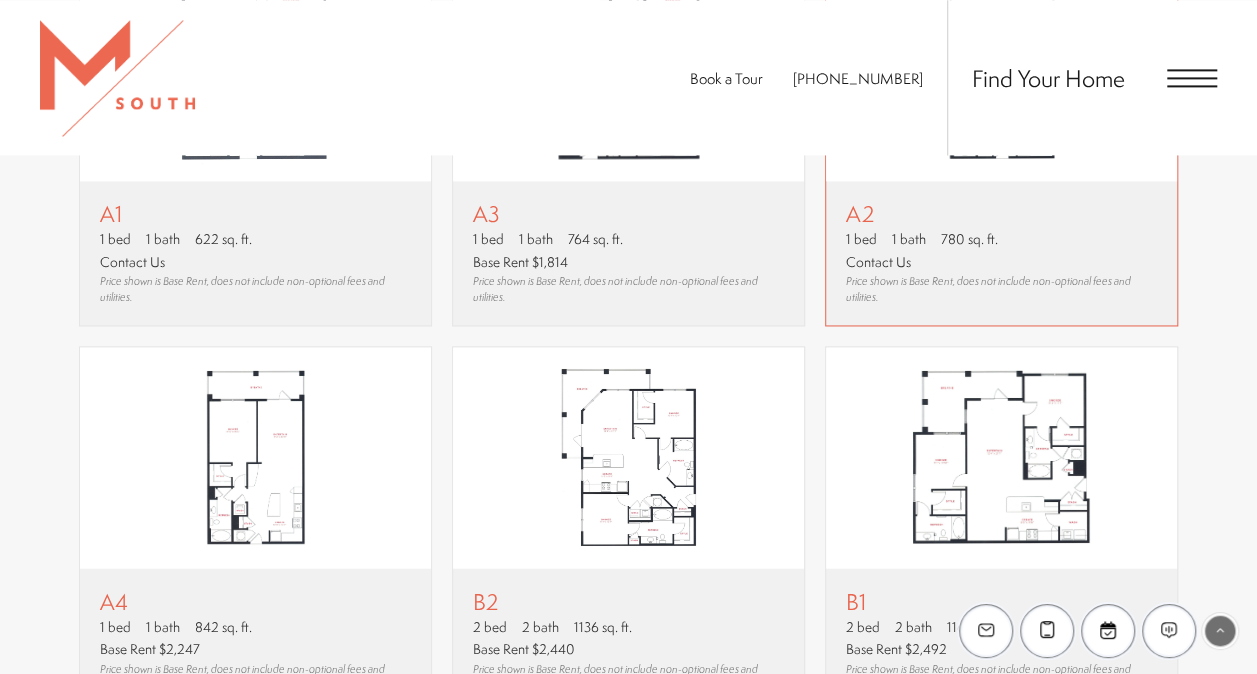 scroll, scrollTop: 1387, scrollLeft: 0, axis: vertical 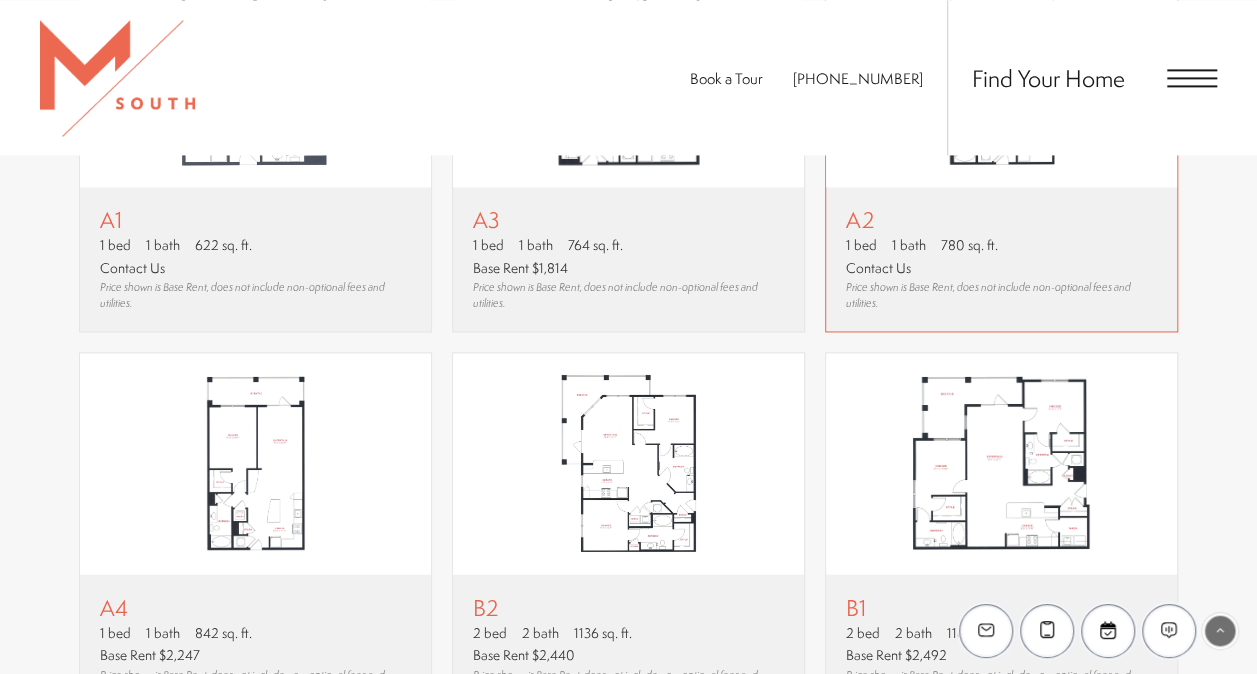 click on "Price shown is Base Rent, does not include non-optional fees and utilities." at bounding box center (1001, 295) 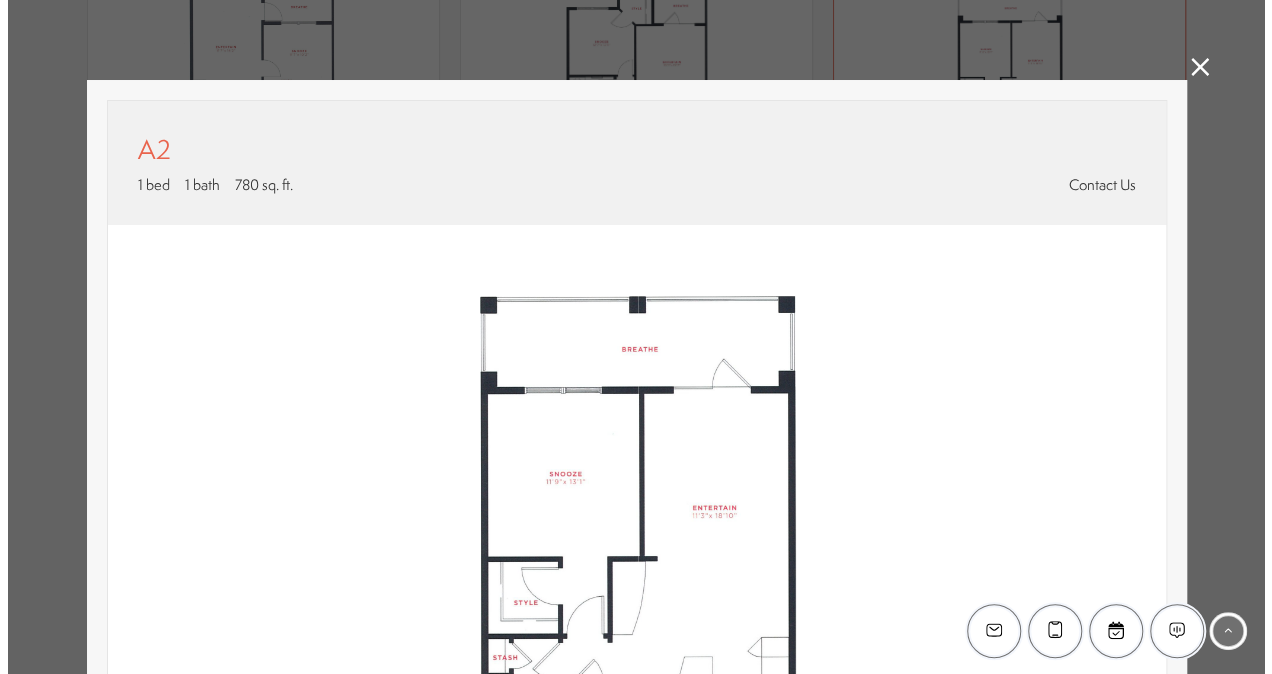 scroll, scrollTop: 0, scrollLeft: 0, axis: both 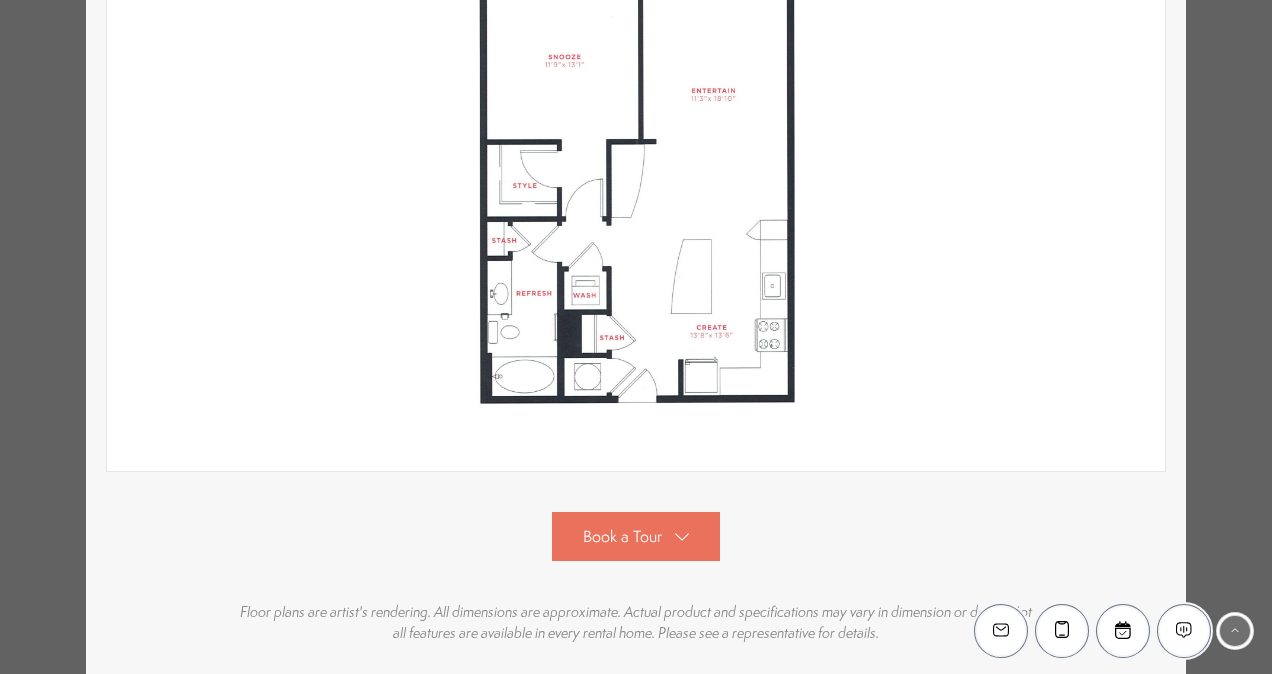 click on "Book a Tour" at bounding box center (636, 536) 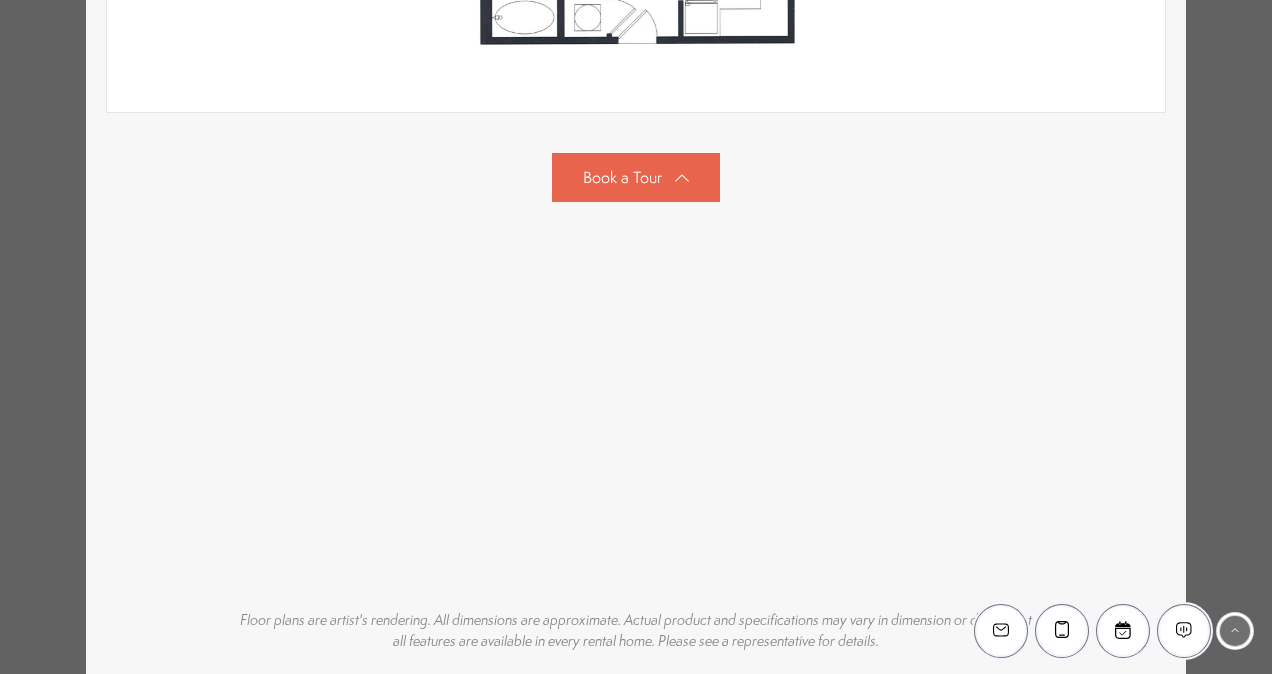 scroll, scrollTop: 887, scrollLeft: 0, axis: vertical 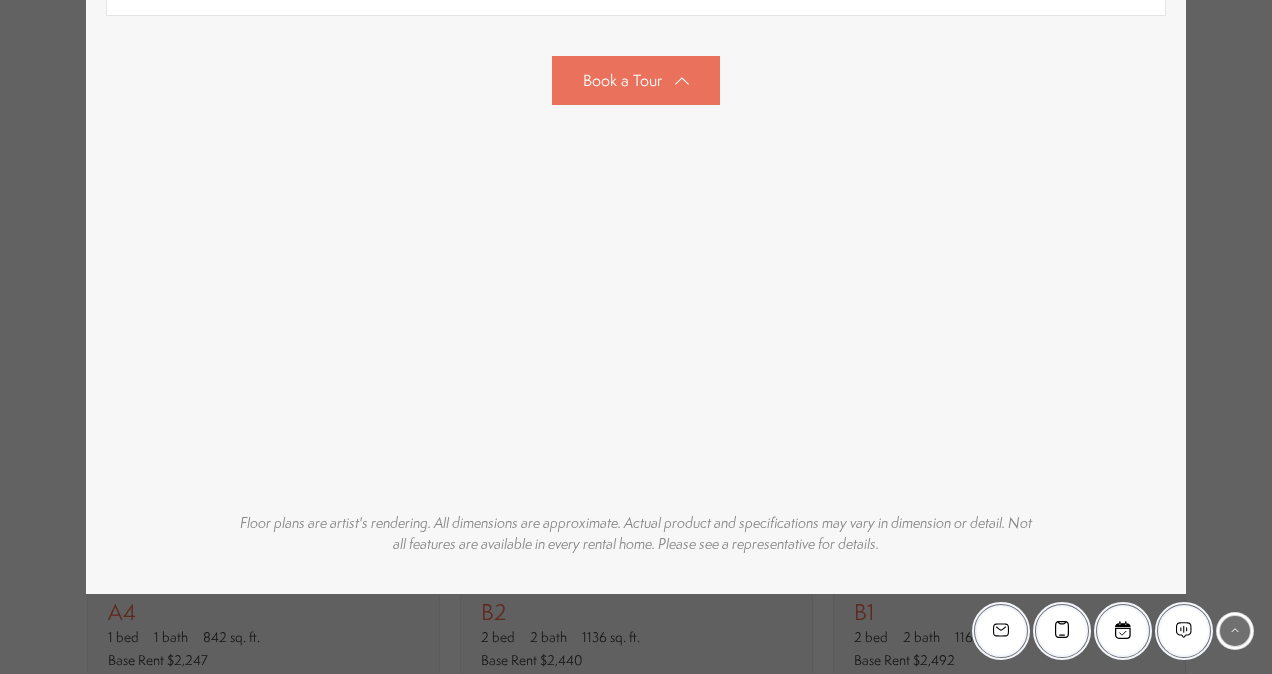 click on "Book a Tour" at bounding box center [636, 80] 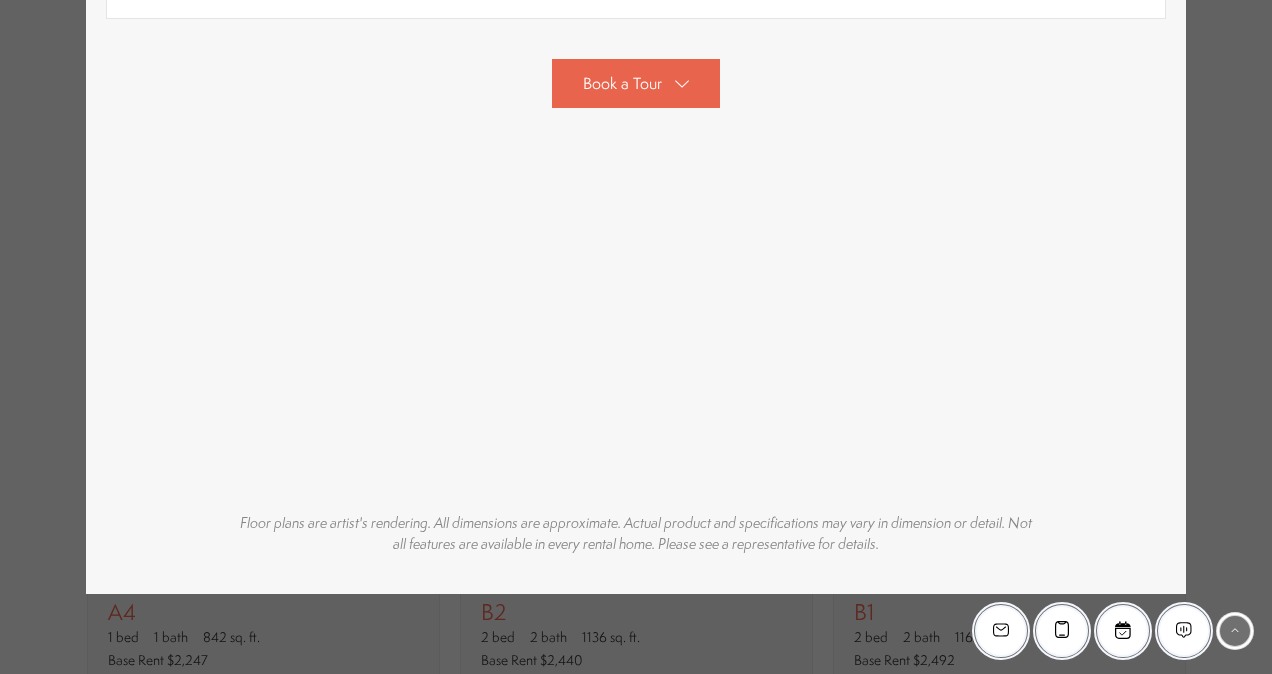 scroll, scrollTop: 520, scrollLeft: 0, axis: vertical 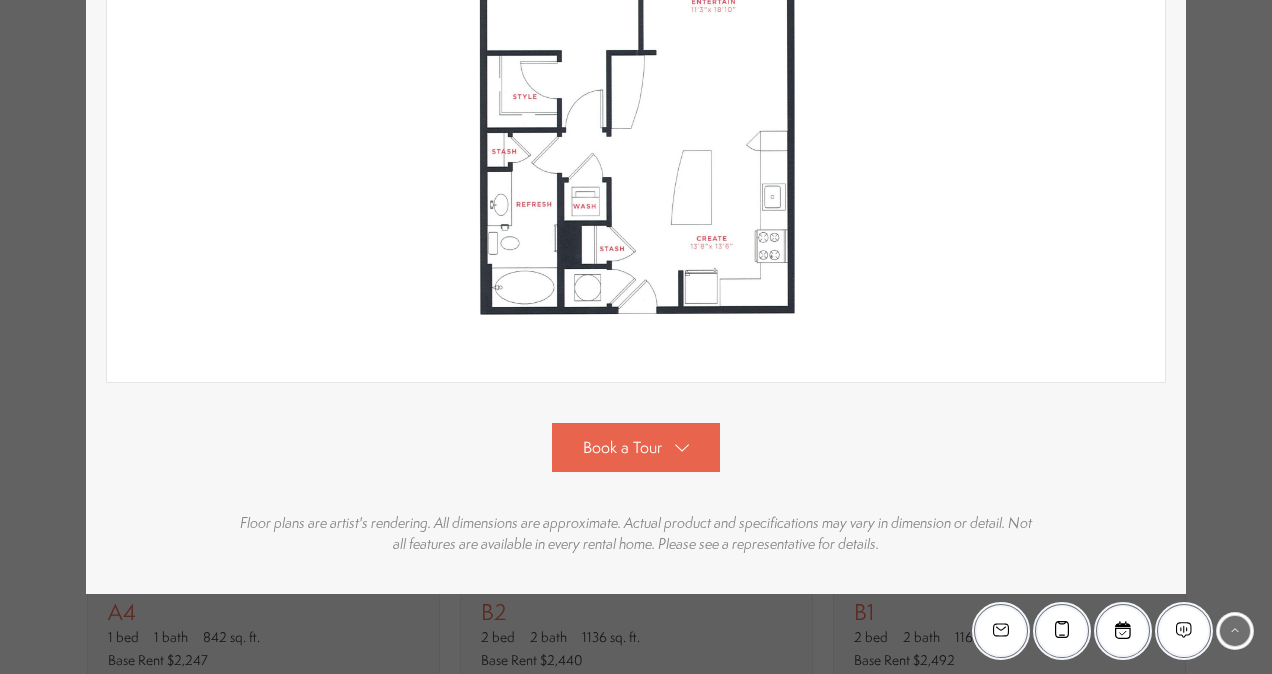 click on "A2
1 bed 1 bath 780 sq. ft.
2D" at bounding box center (636, 337) 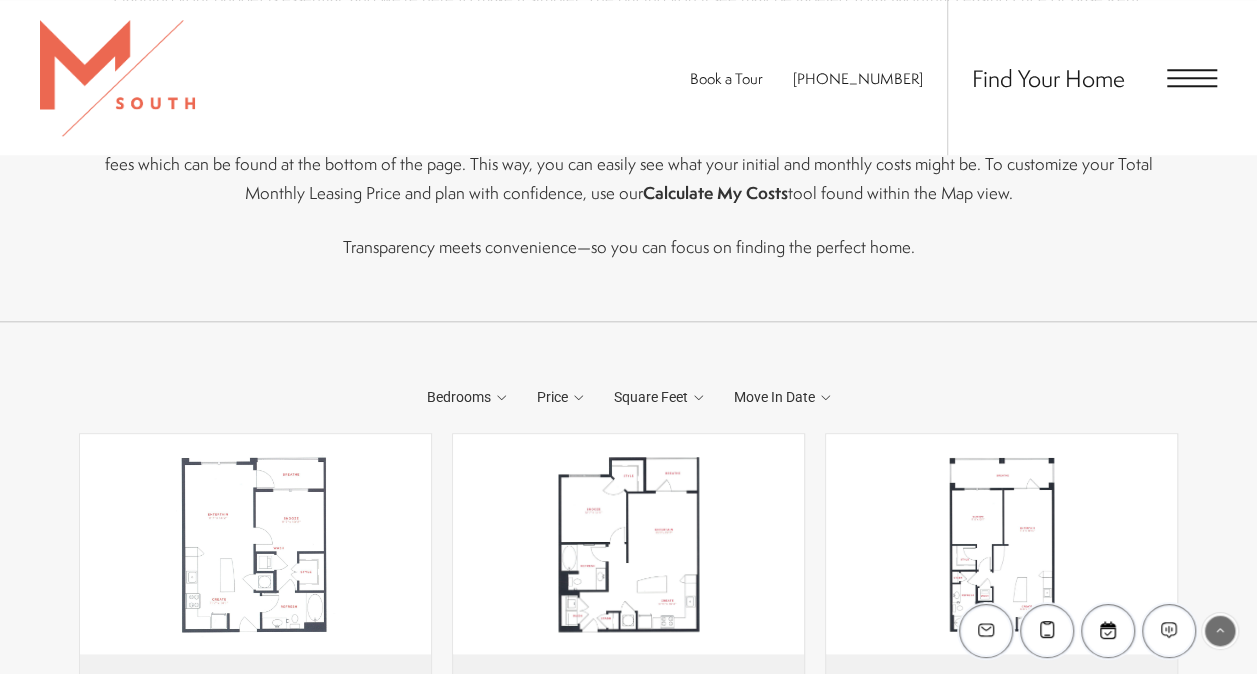 scroll, scrollTop: 1077, scrollLeft: 0, axis: vertical 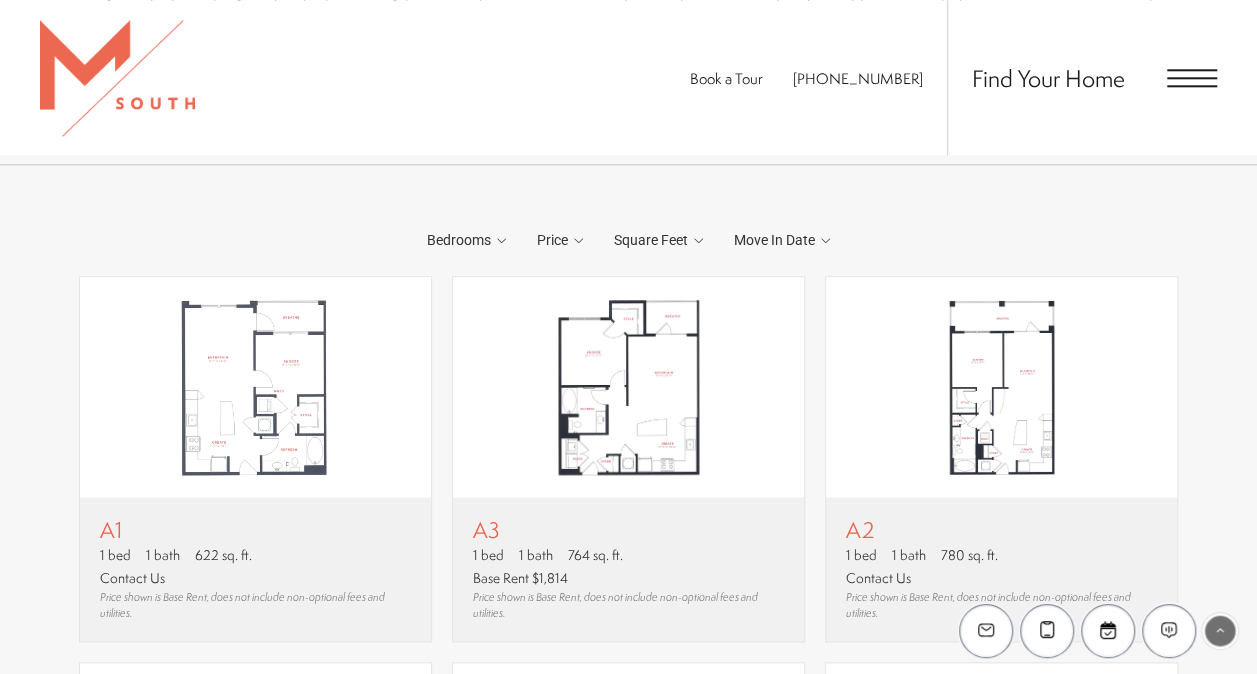 drag, startPoint x: 1183, startPoint y: 62, endPoint x: 1187, endPoint y: 72, distance: 10.770329 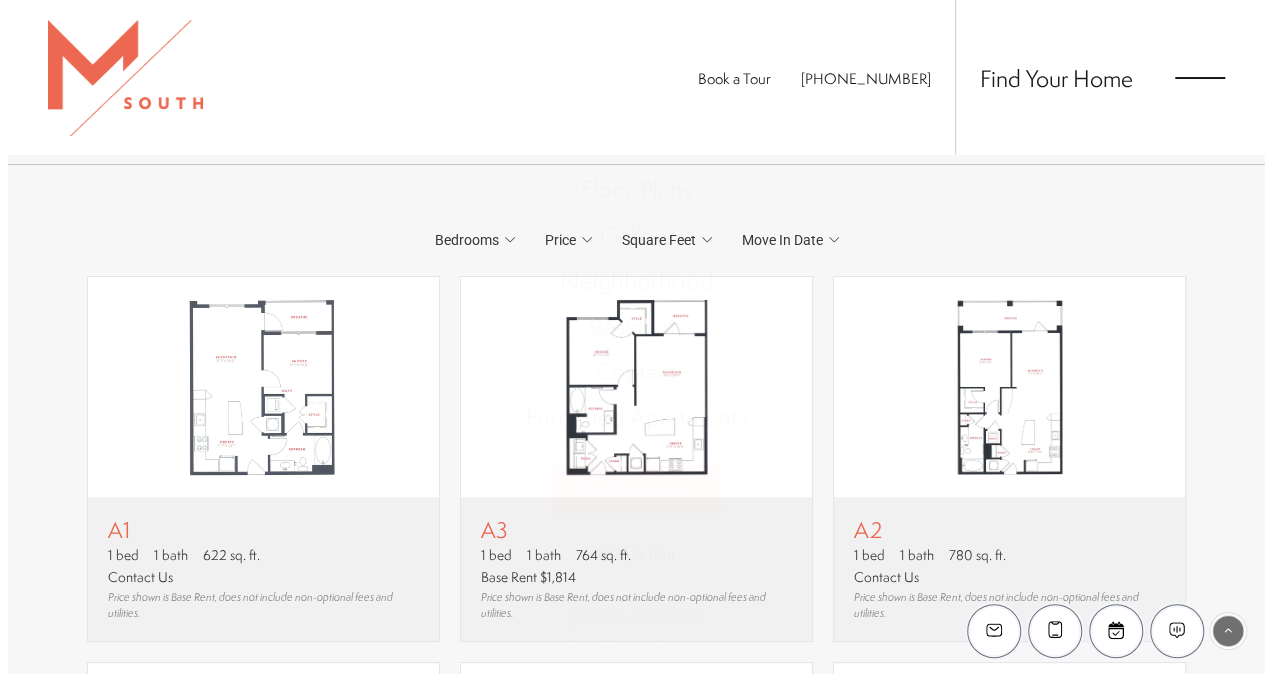 scroll, scrollTop: 0, scrollLeft: 0, axis: both 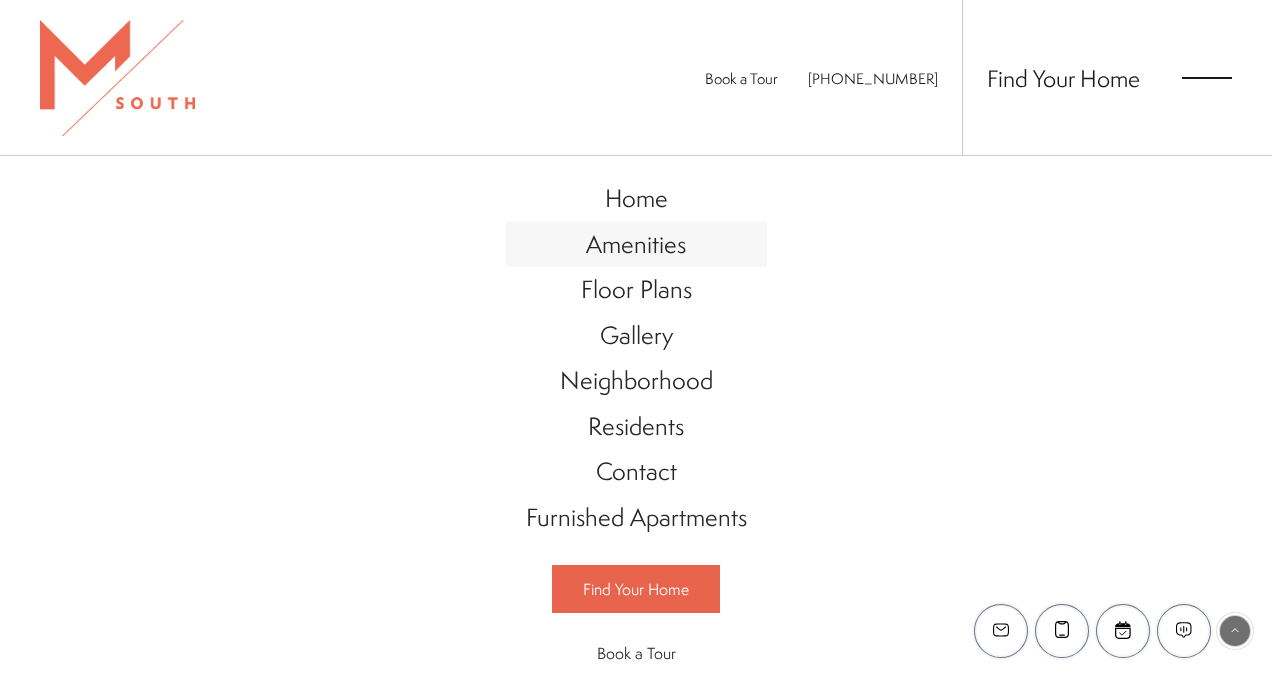 click on "Amenities" at bounding box center (636, 244) 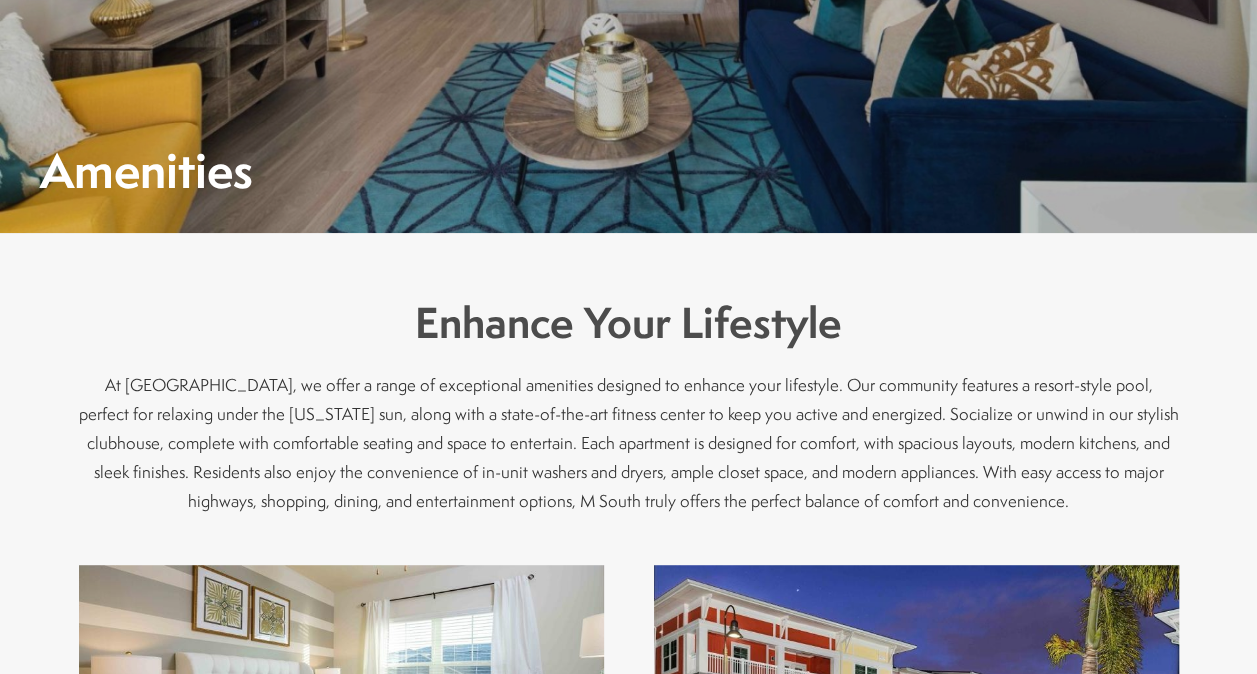 scroll, scrollTop: 0, scrollLeft: 0, axis: both 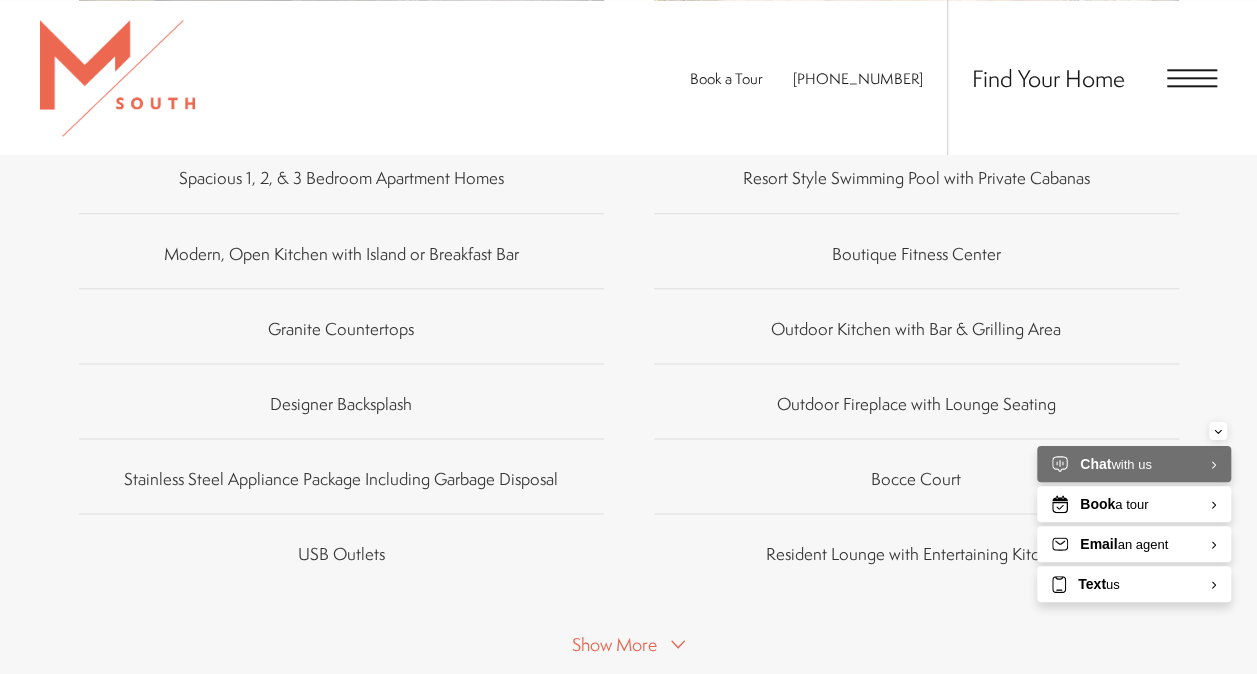 click at bounding box center [1192, 78] 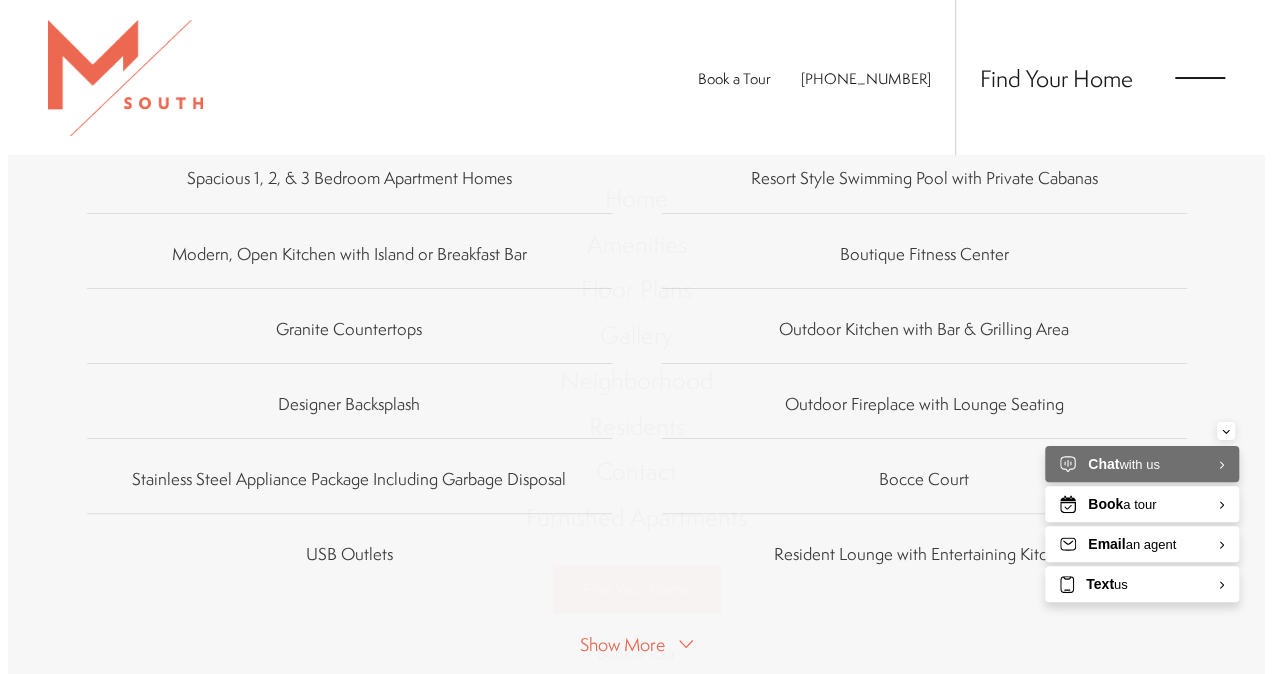 scroll, scrollTop: 0, scrollLeft: 0, axis: both 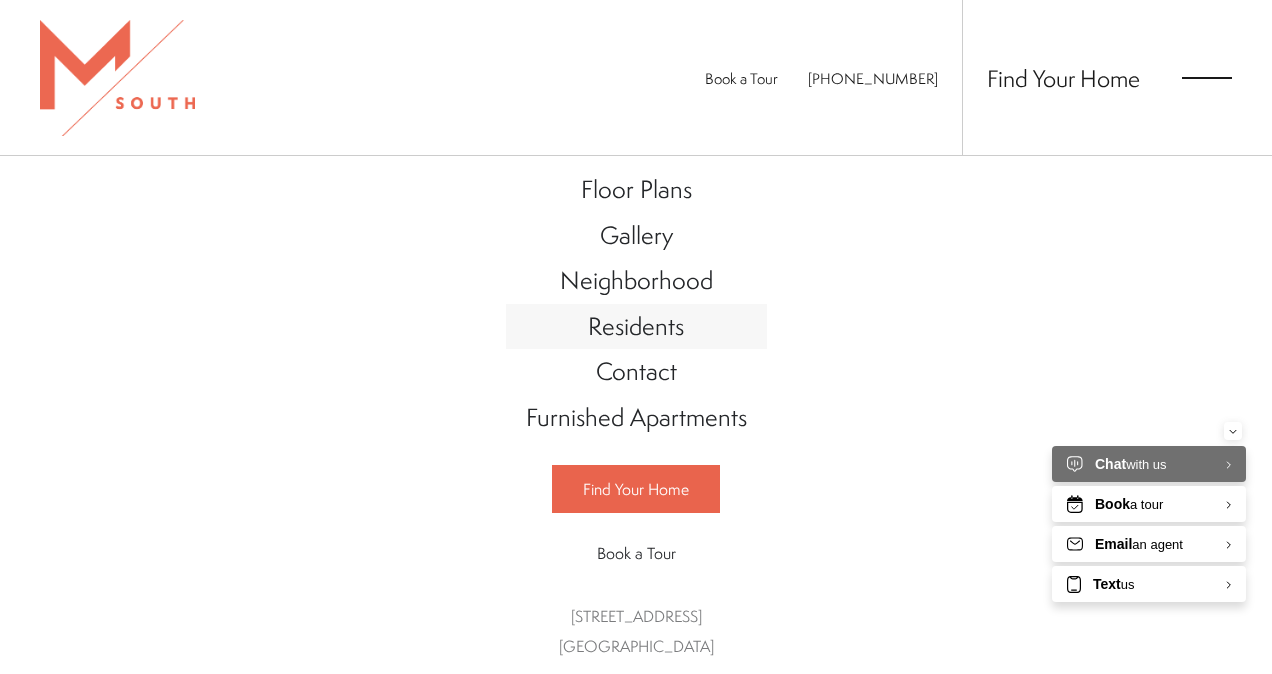 click on "Residents" at bounding box center [636, 326] 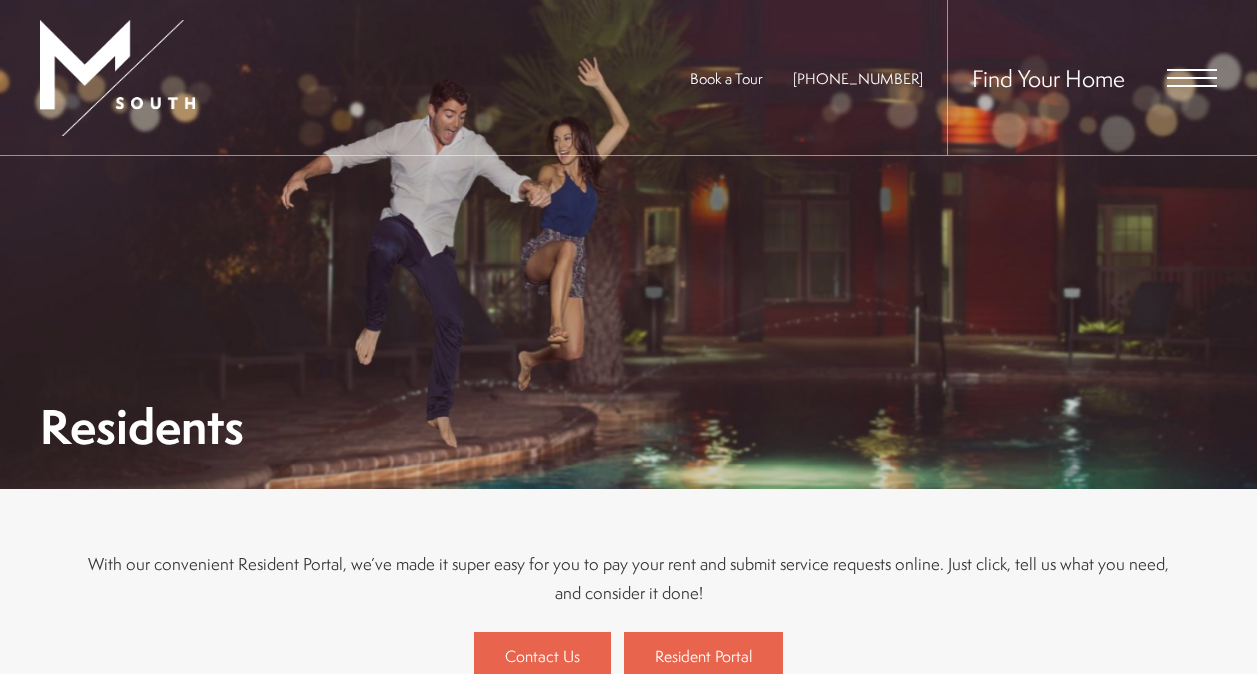 scroll, scrollTop: 0, scrollLeft: 0, axis: both 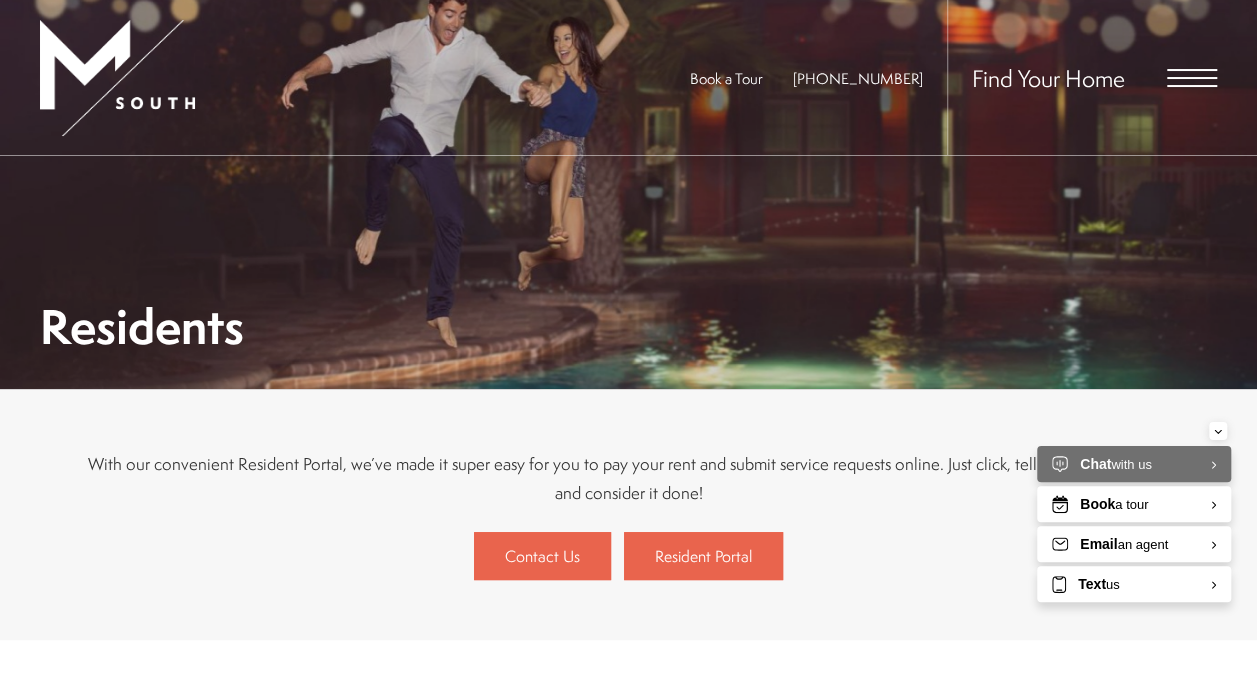 click at bounding box center (1192, 86) 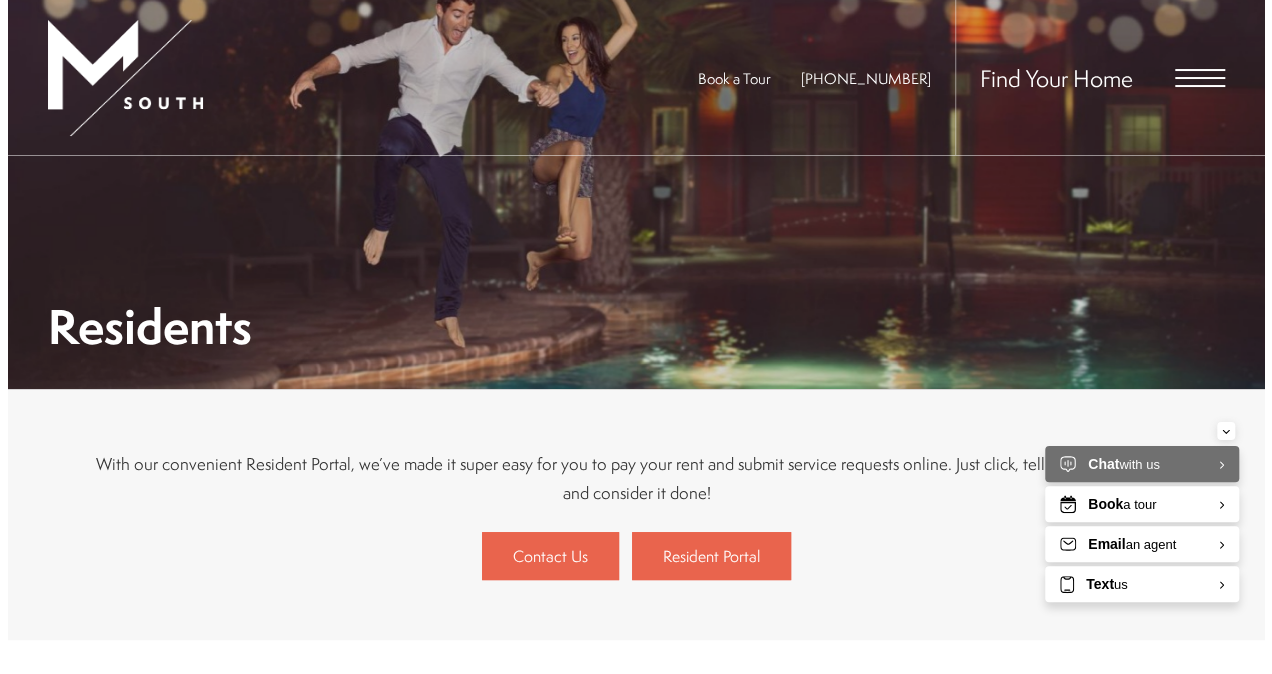 scroll, scrollTop: 0, scrollLeft: 0, axis: both 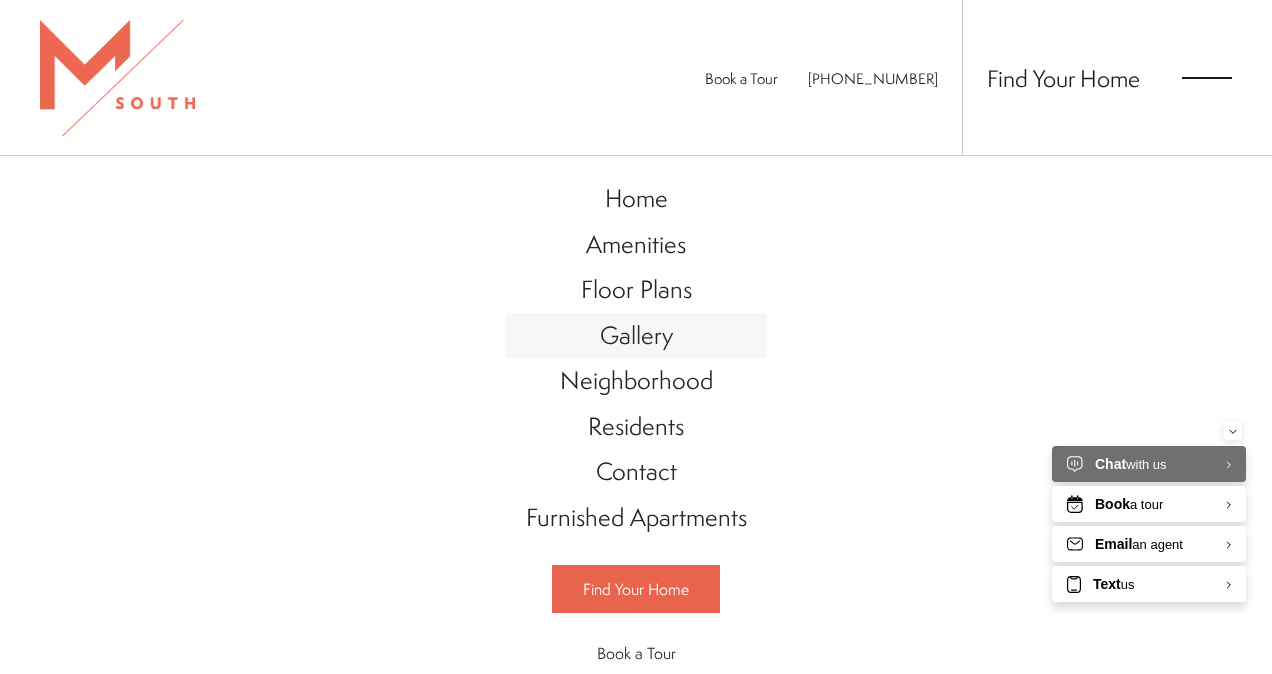 click on "Gallery" at bounding box center (636, 335) 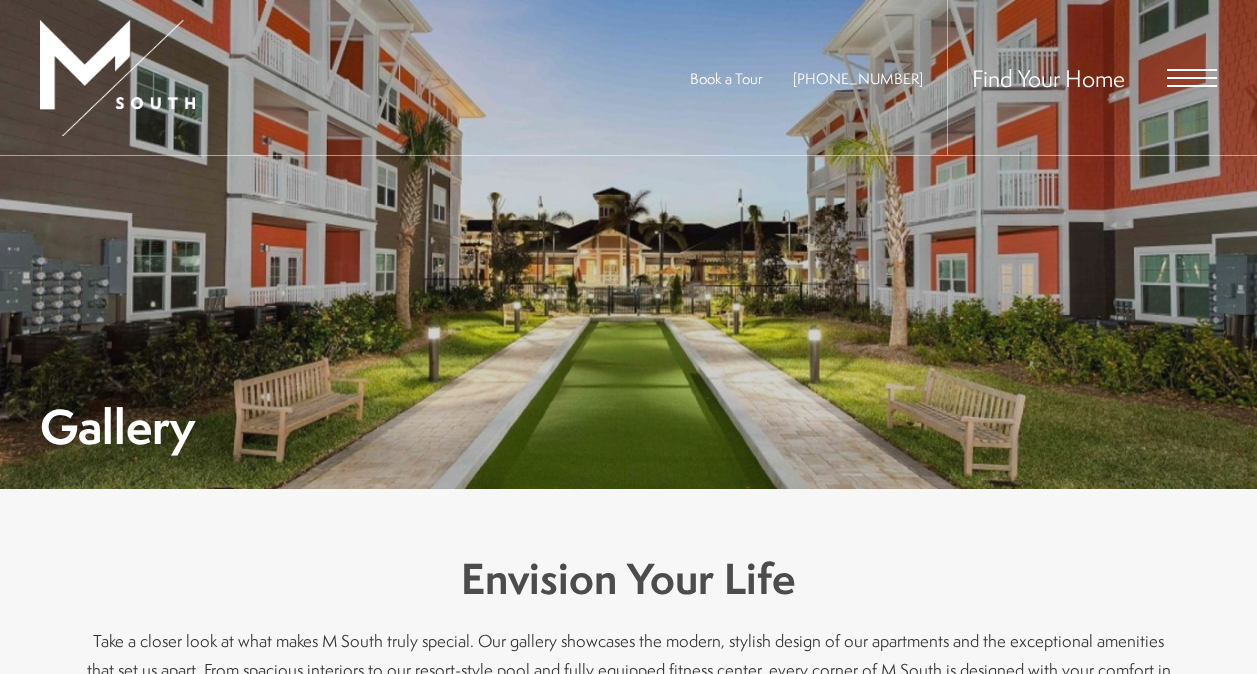 scroll, scrollTop: 0, scrollLeft: 0, axis: both 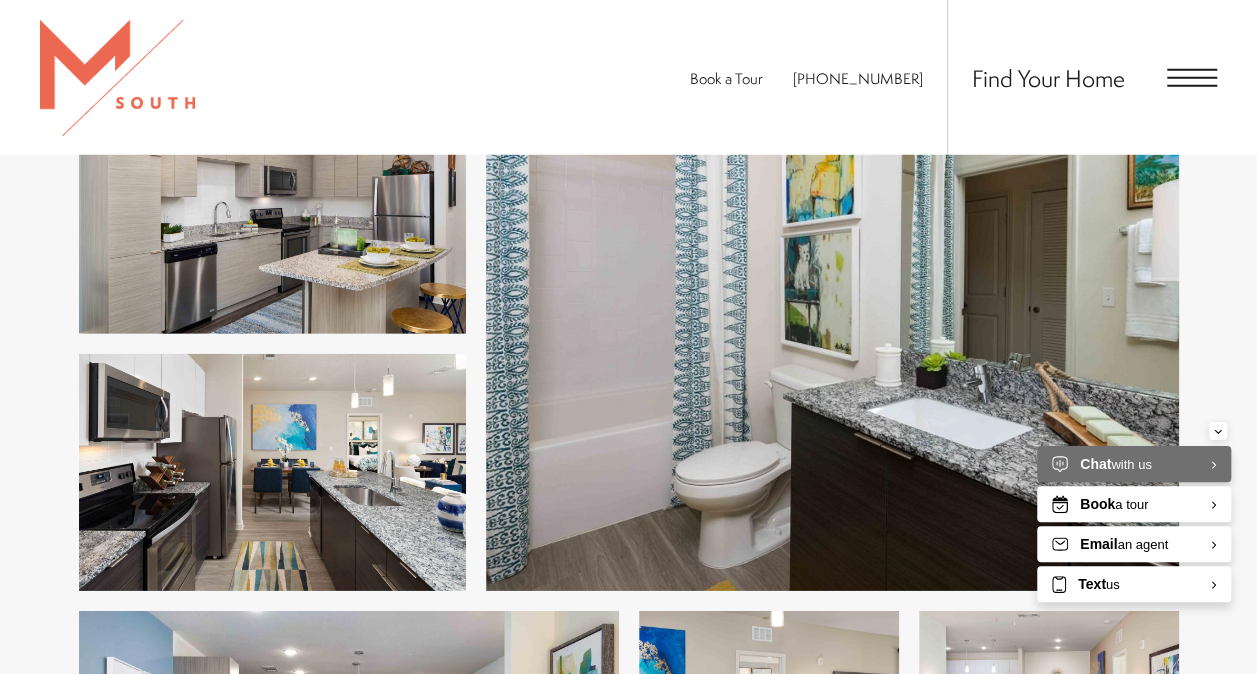 click at bounding box center [1192, 78] 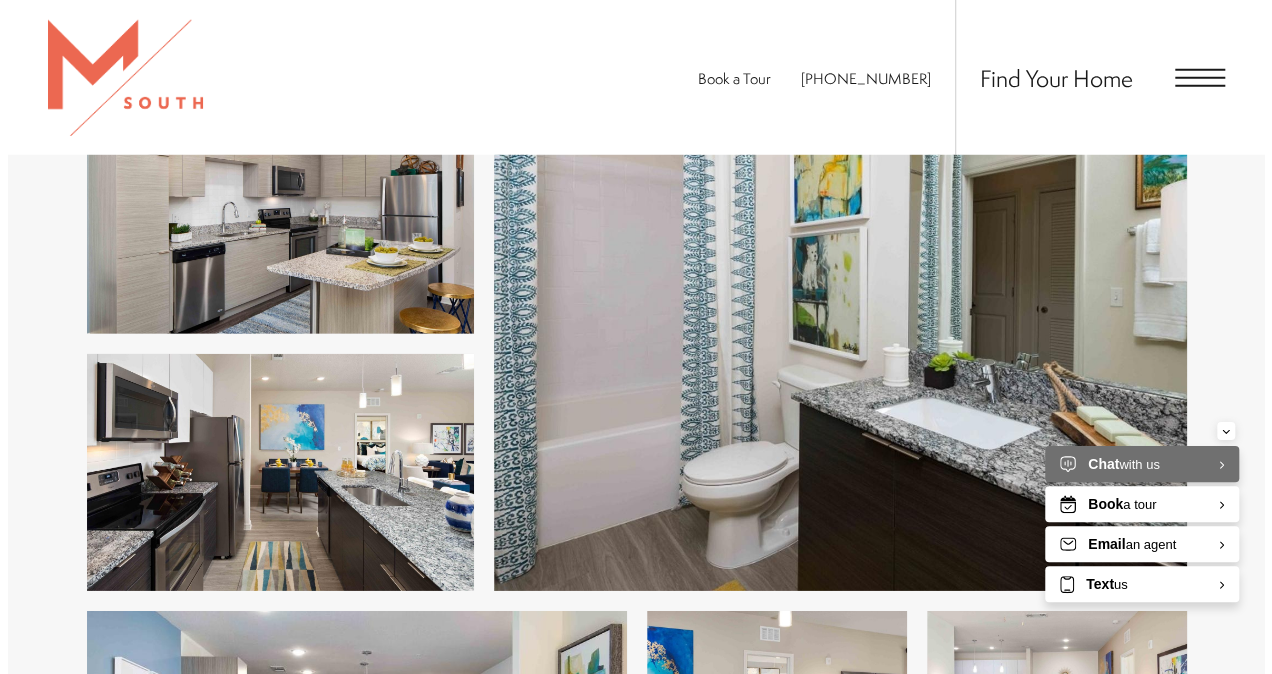 scroll, scrollTop: 0, scrollLeft: 0, axis: both 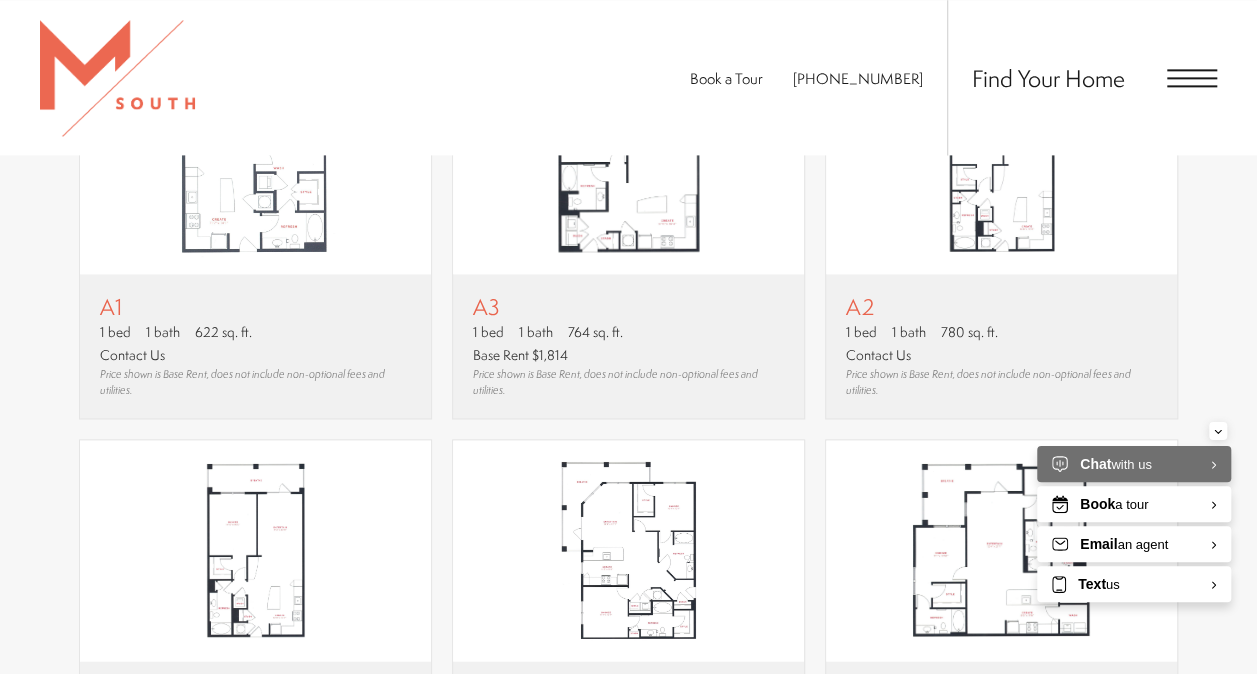 click 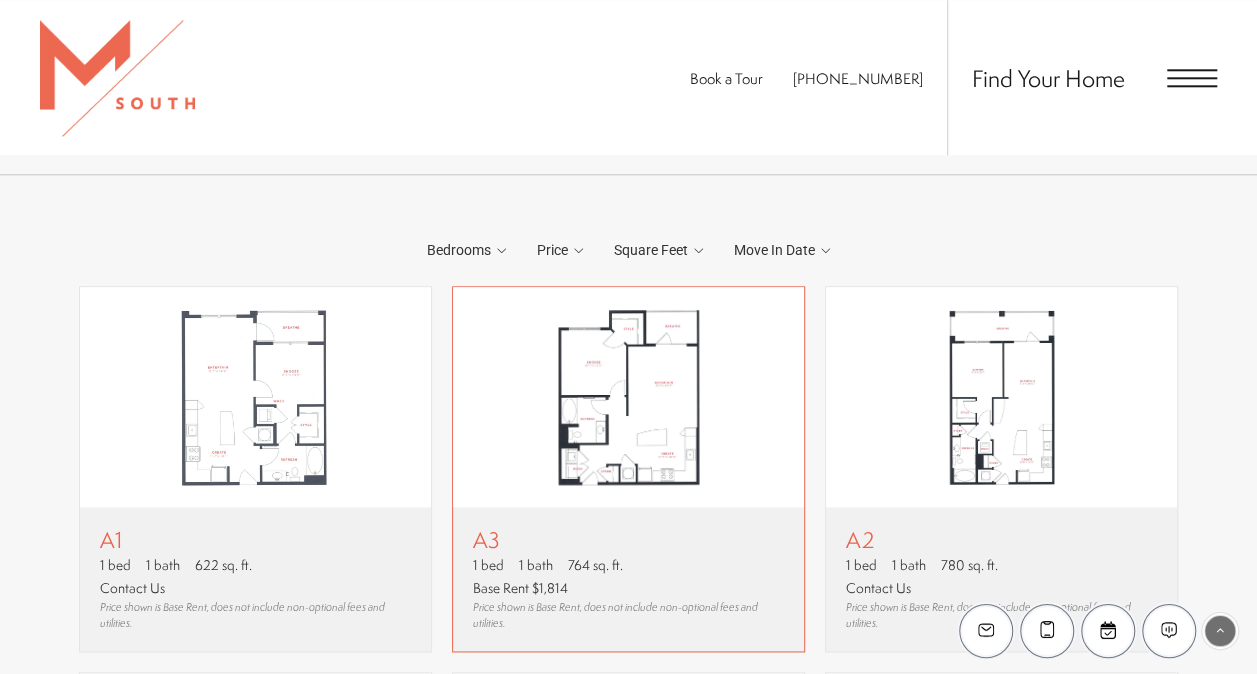 scroll, scrollTop: 1200, scrollLeft: 0, axis: vertical 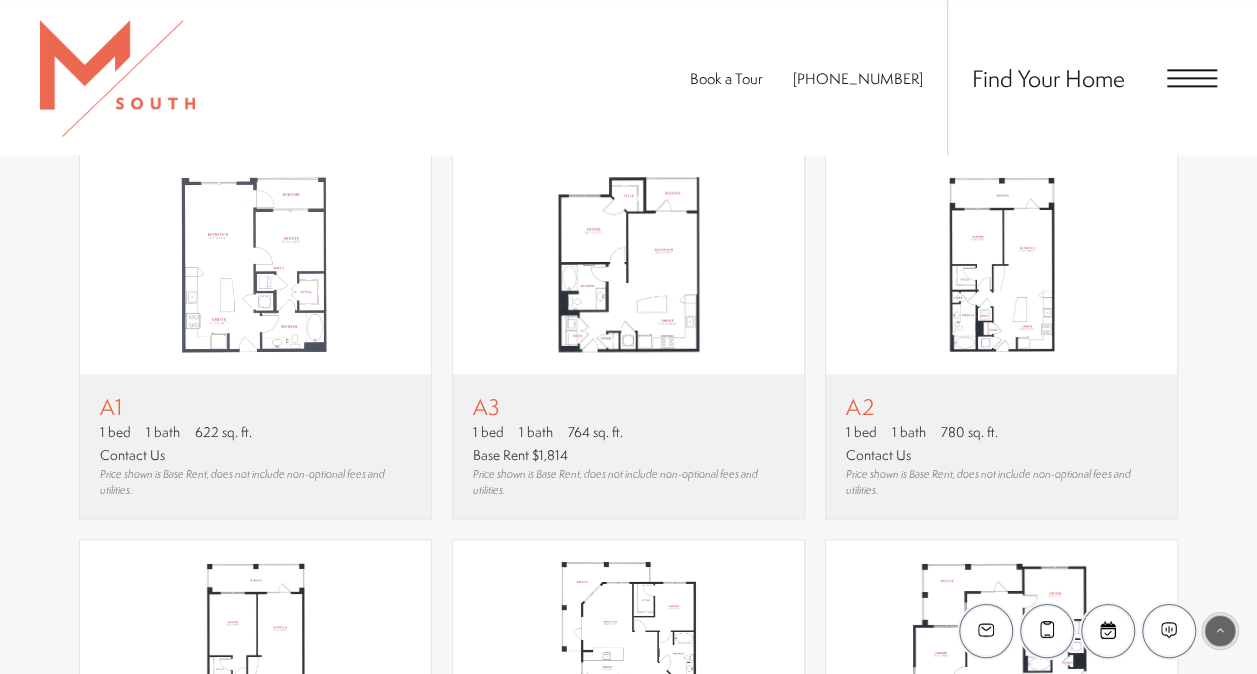 click at bounding box center [1220, 631] 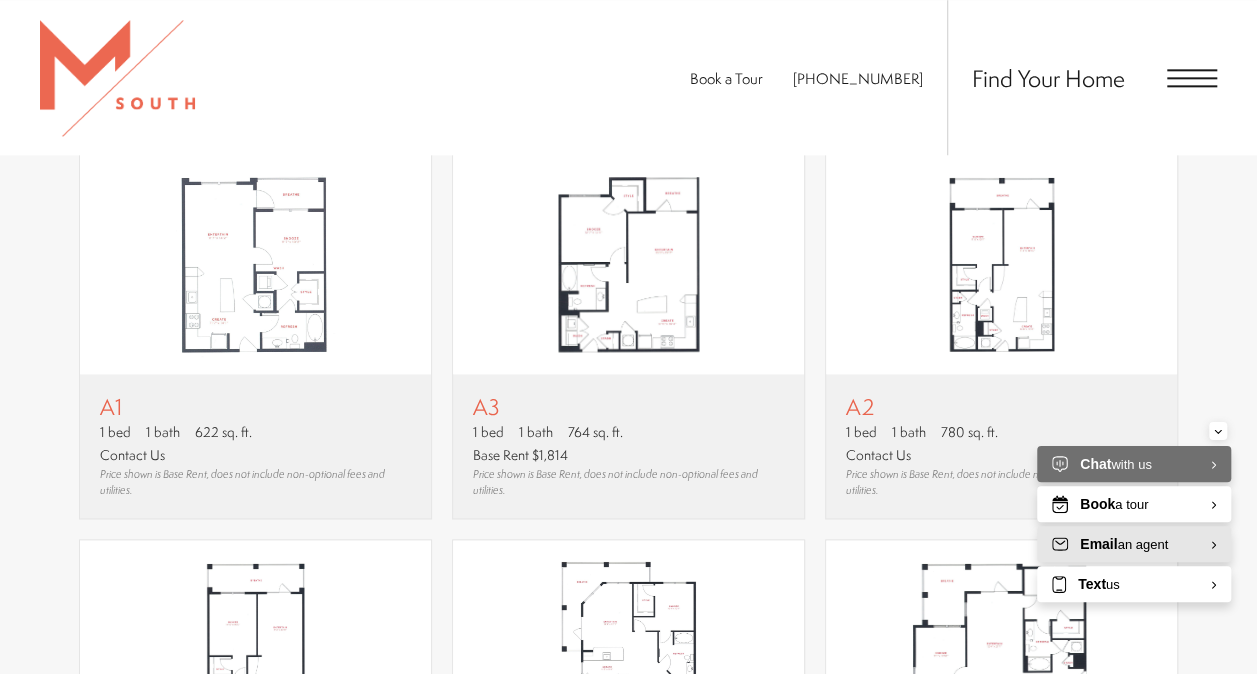 click on "Email
an agent" at bounding box center (1134, 544) 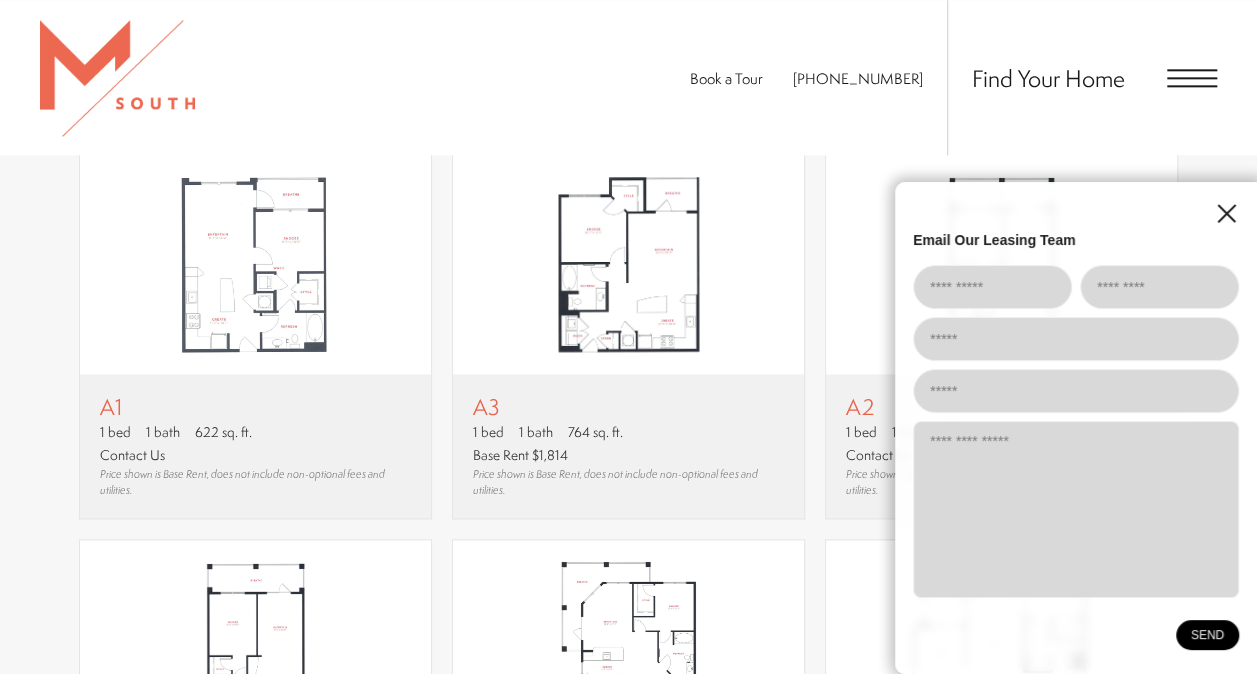 click 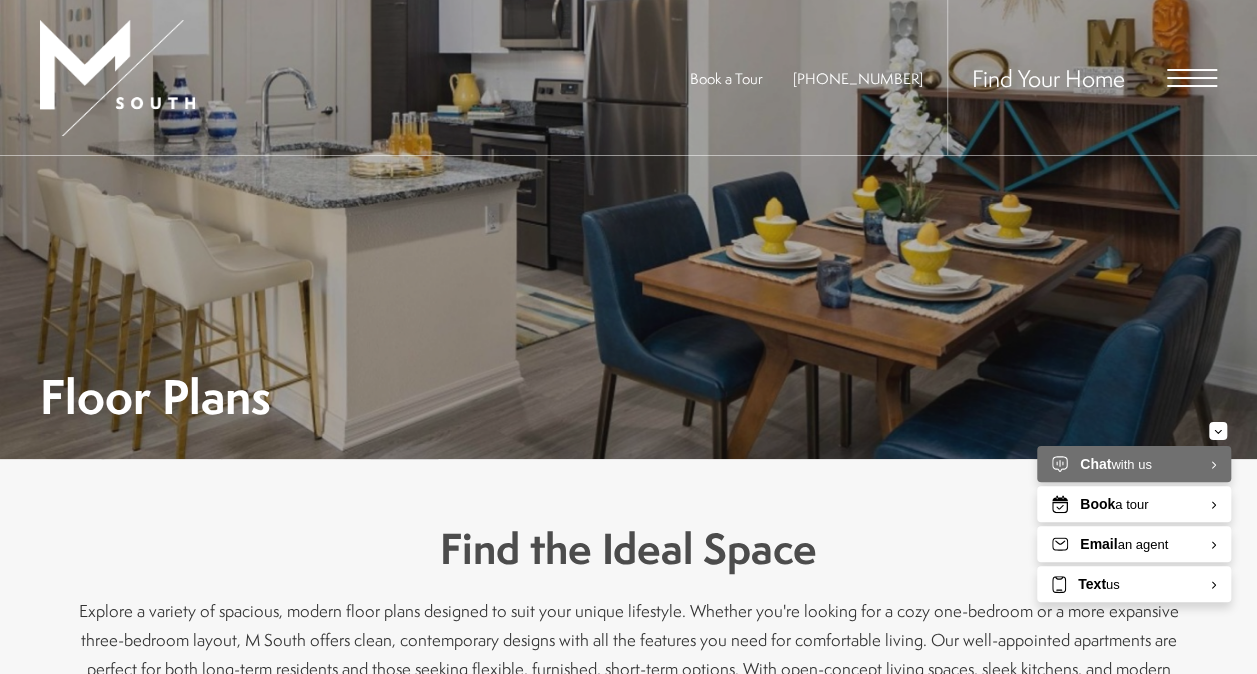 scroll, scrollTop: 0, scrollLeft: 0, axis: both 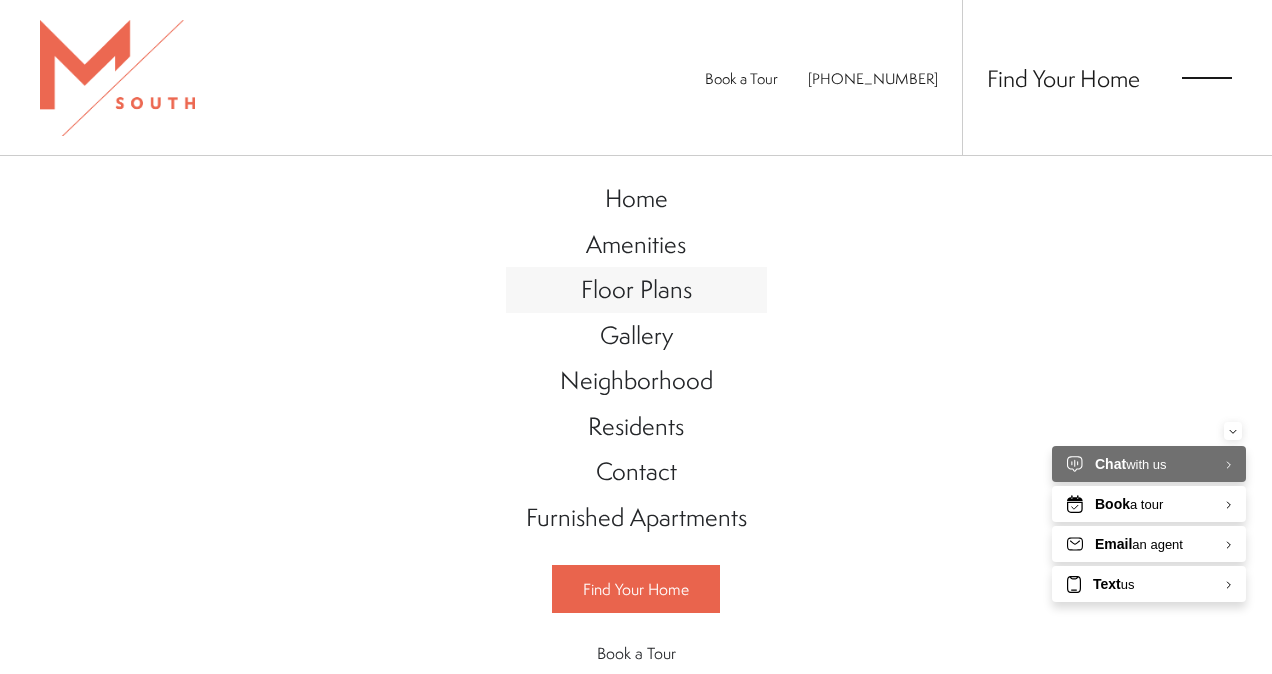 click on "Floor Plans" at bounding box center (636, 289) 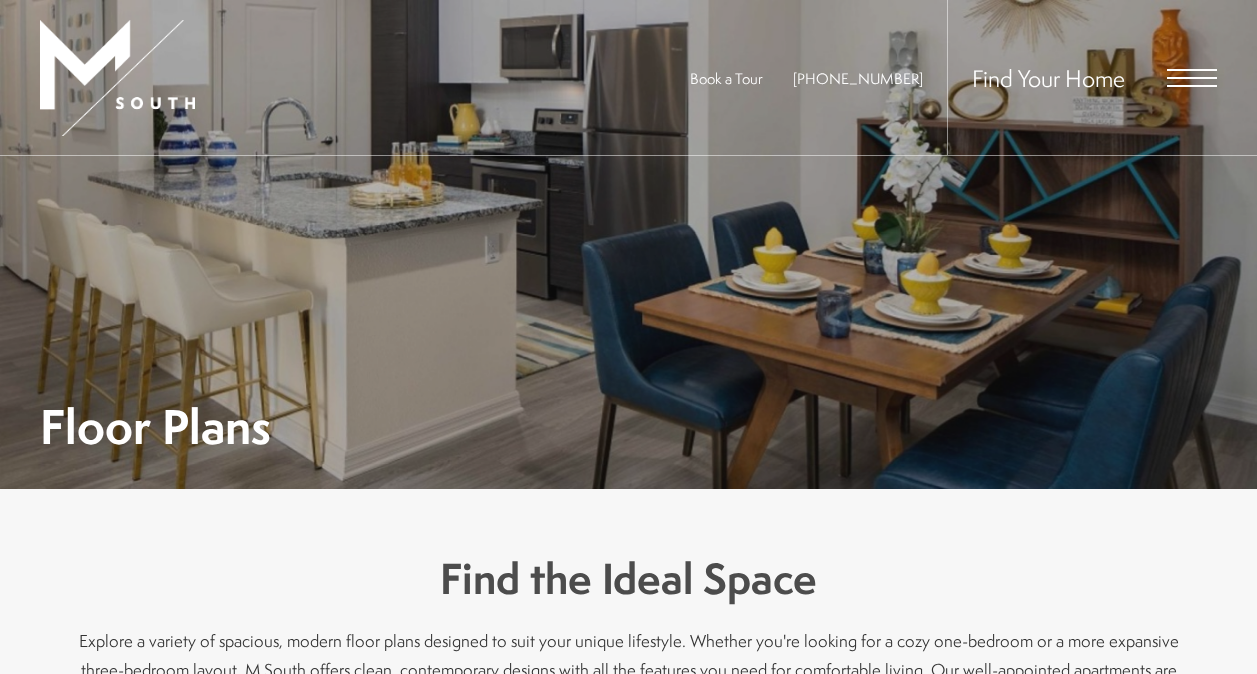 scroll, scrollTop: 0, scrollLeft: 0, axis: both 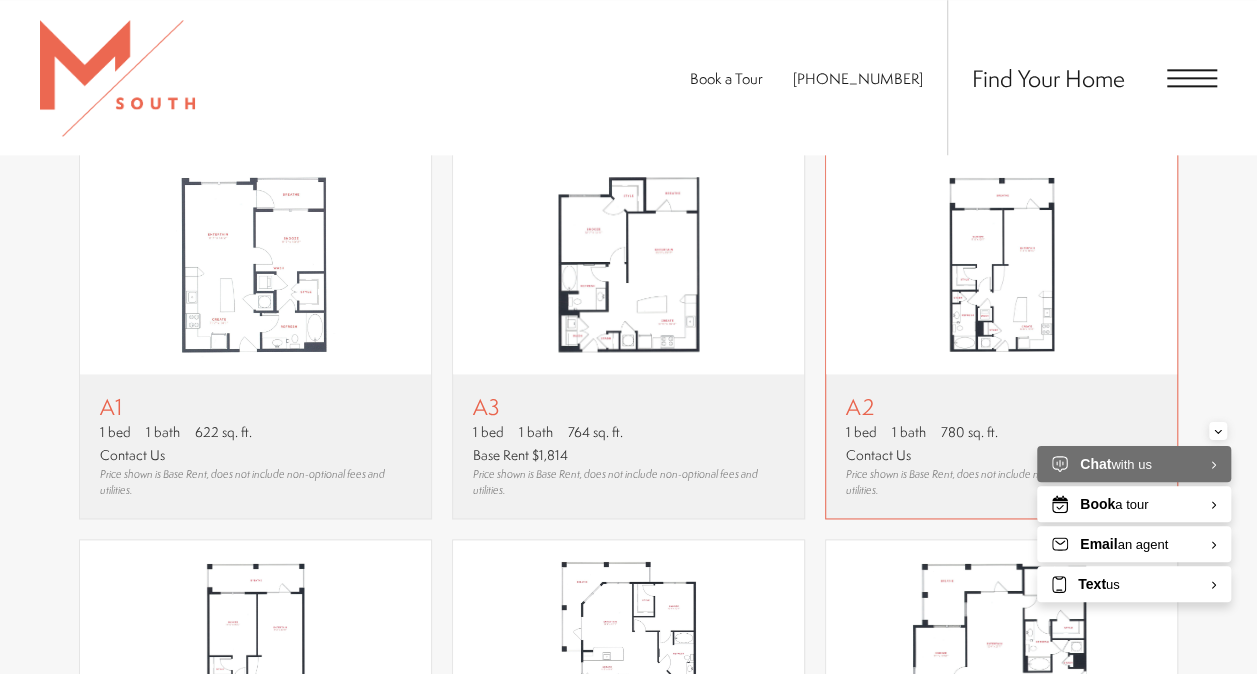 click on "A2" at bounding box center [1001, 406] 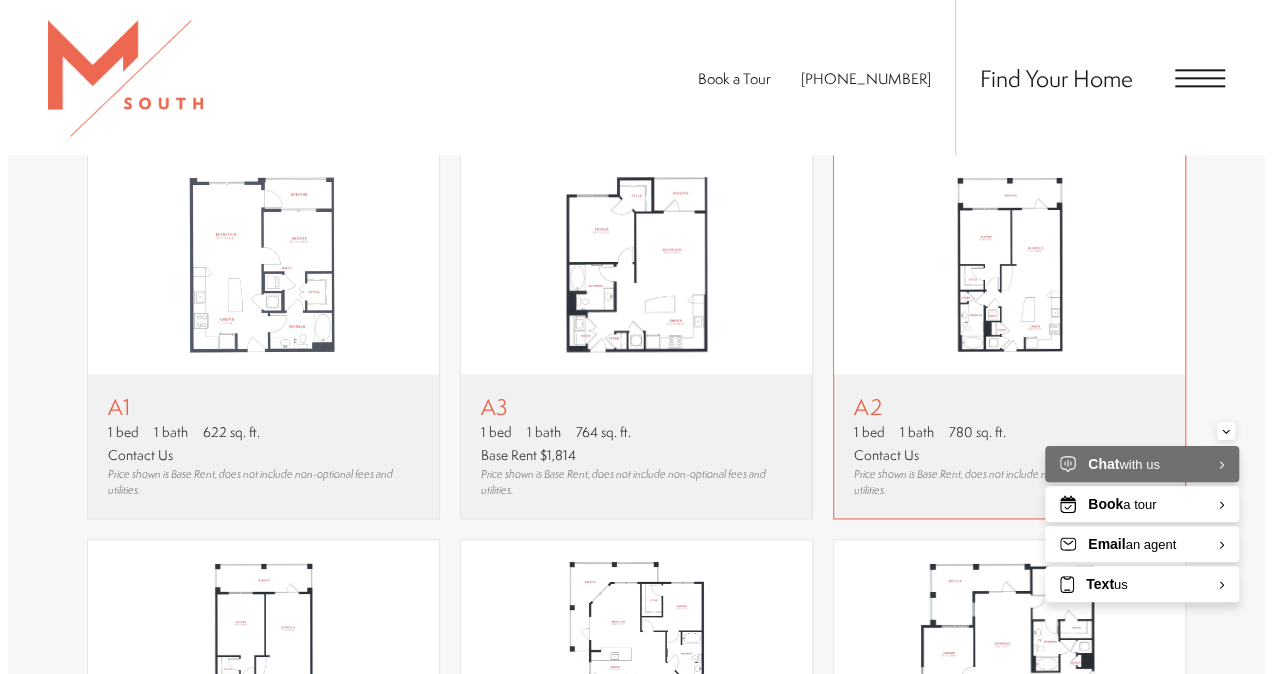 scroll, scrollTop: 0, scrollLeft: 0, axis: both 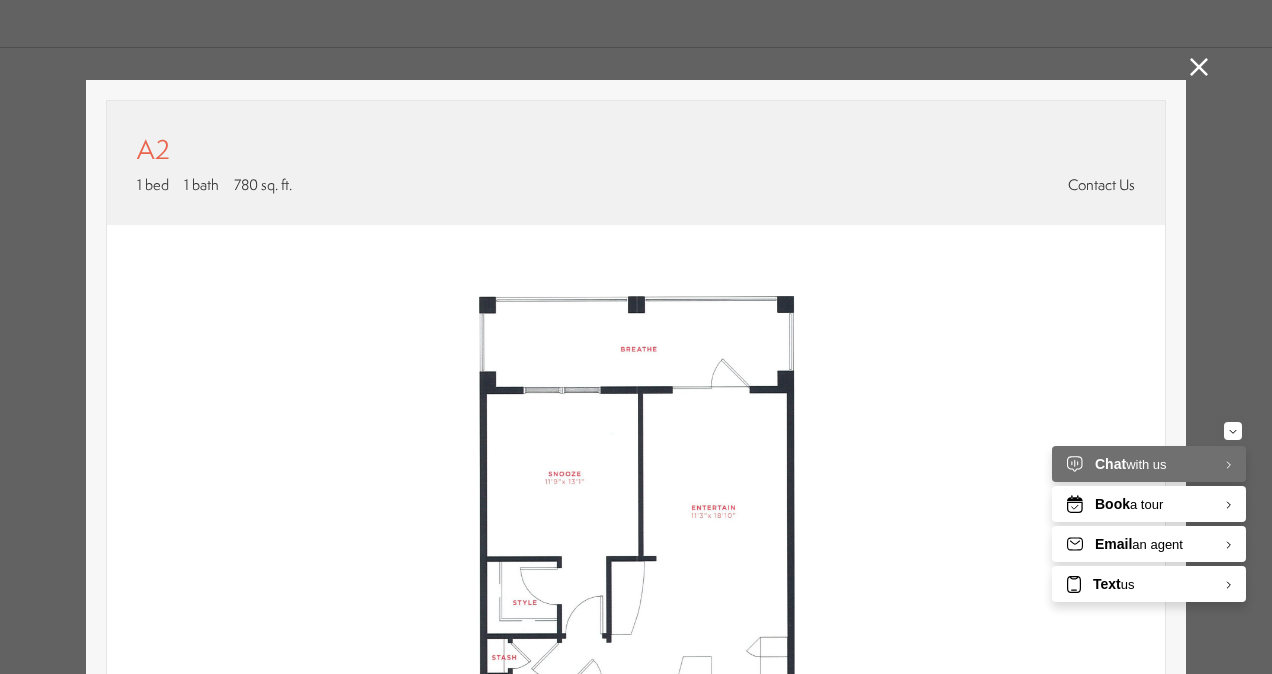 click 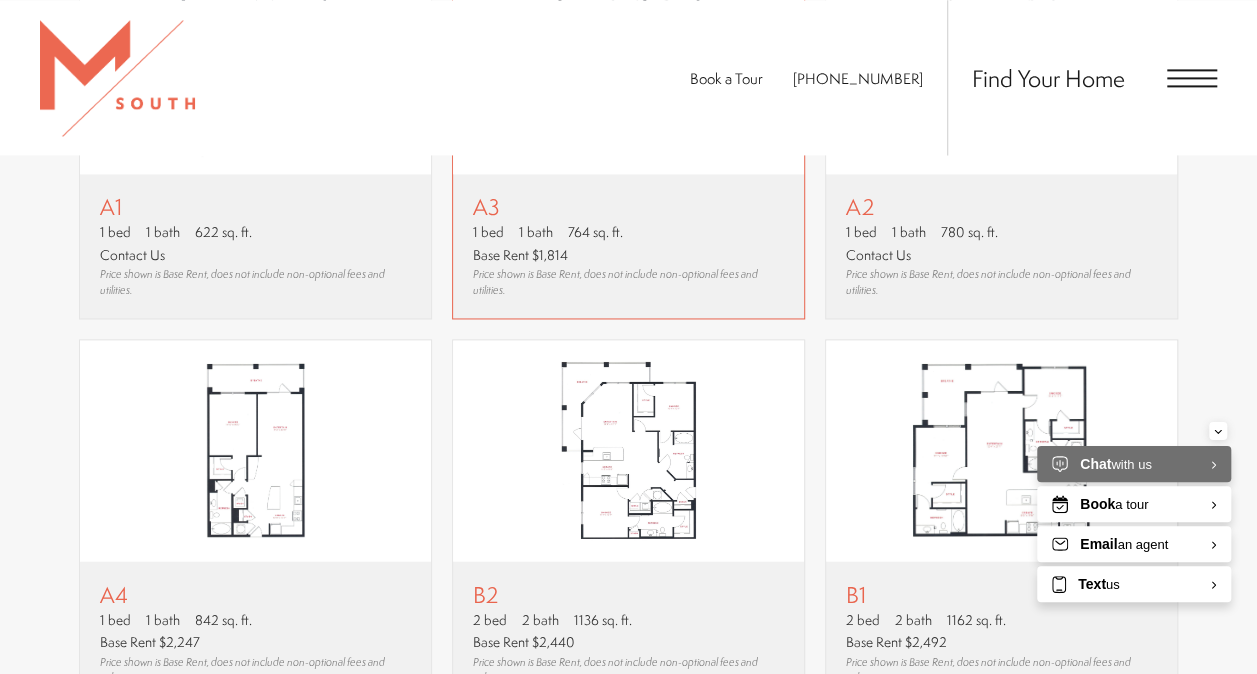 scroll, scrollTop: 1500, scrollLeft: 0, axis: vertical 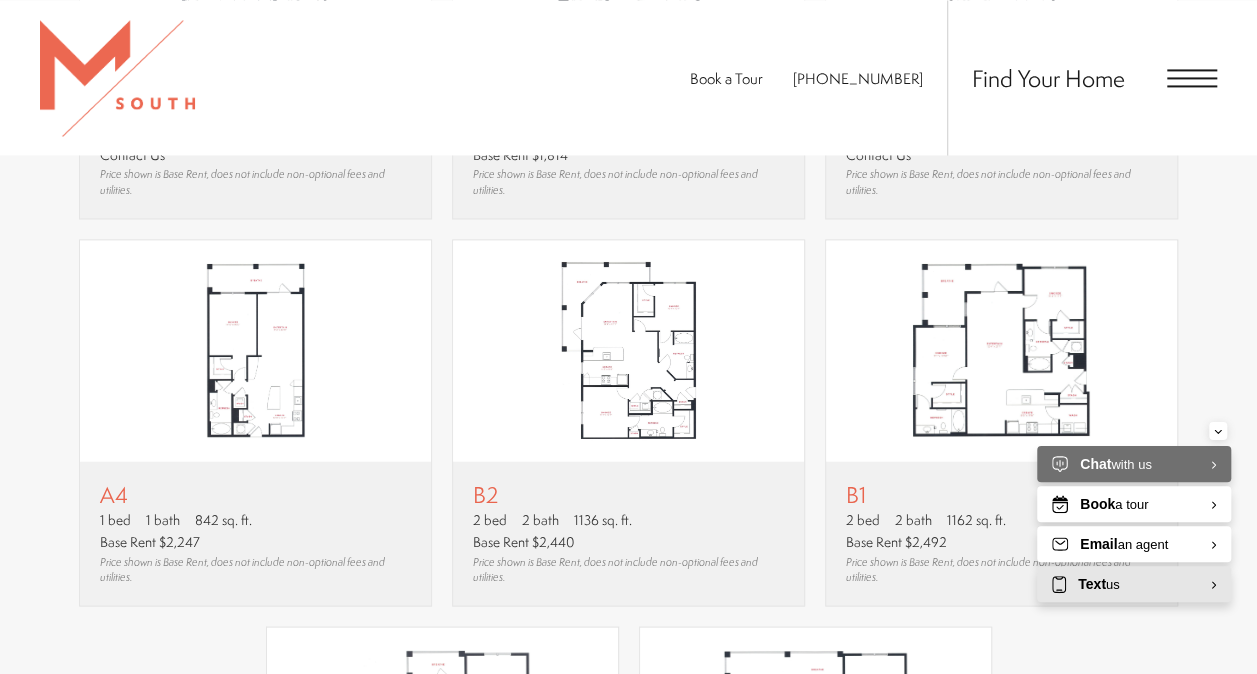 click on "Text  us" at bounding box center (1134, 584) 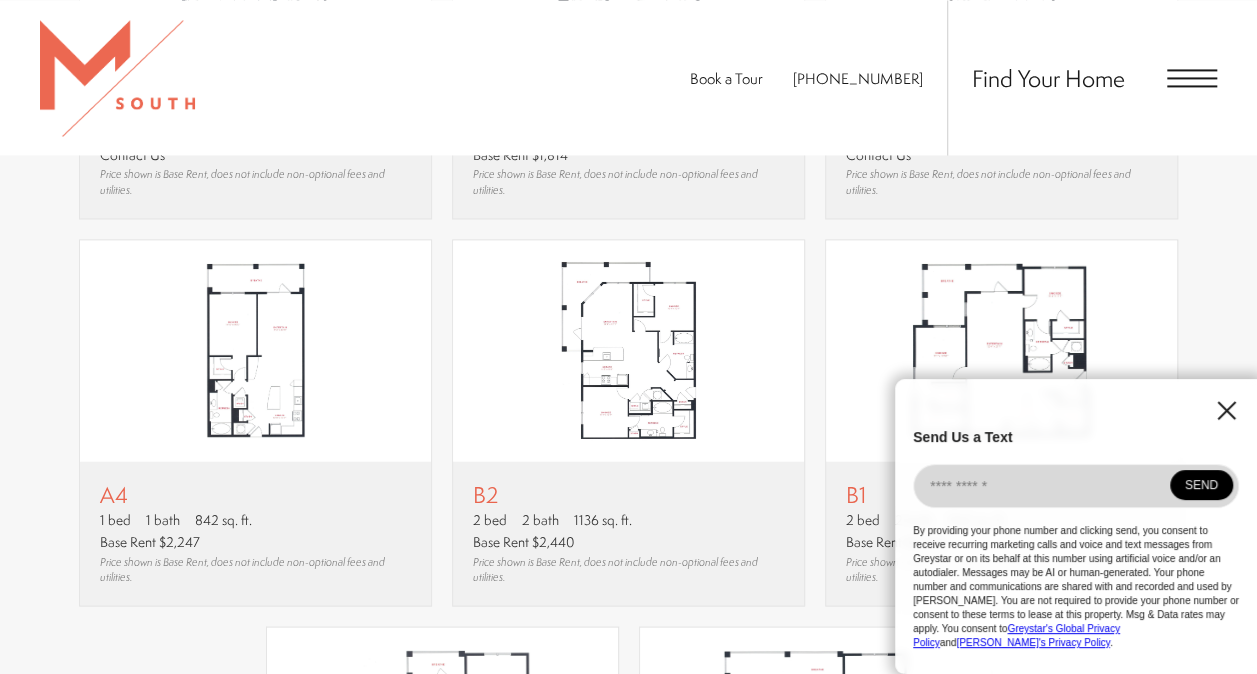 click 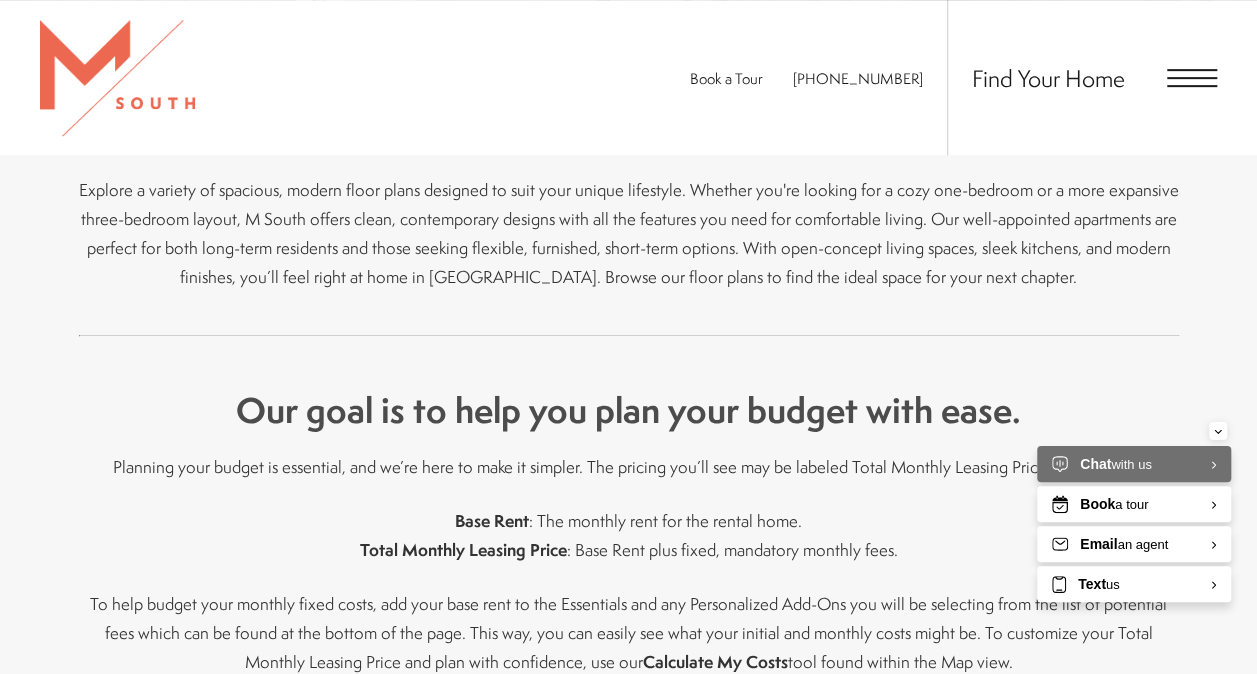 scroll, scrollTop: 200, scrollLeft: 0, axis: vertical 